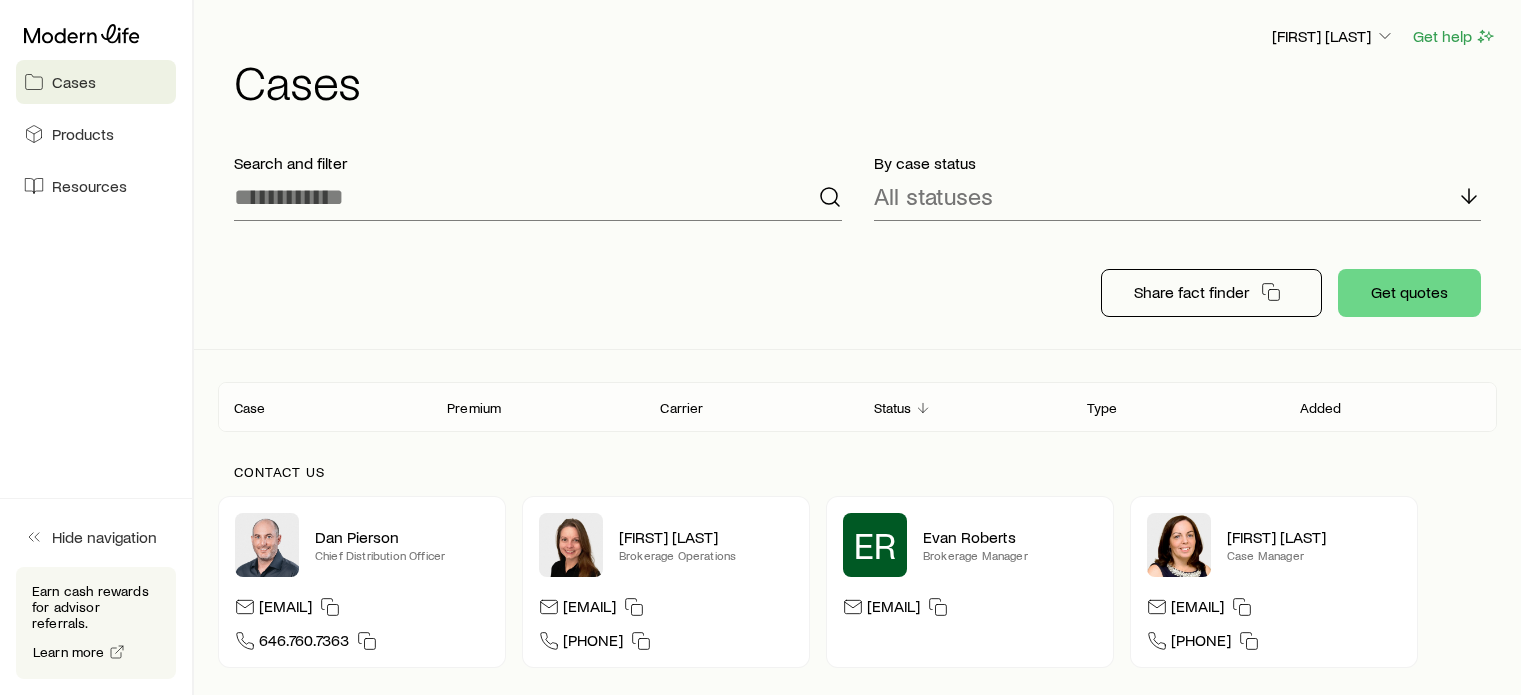 scroll, scrollTop: 0, scrollLeft: 0, axis: both 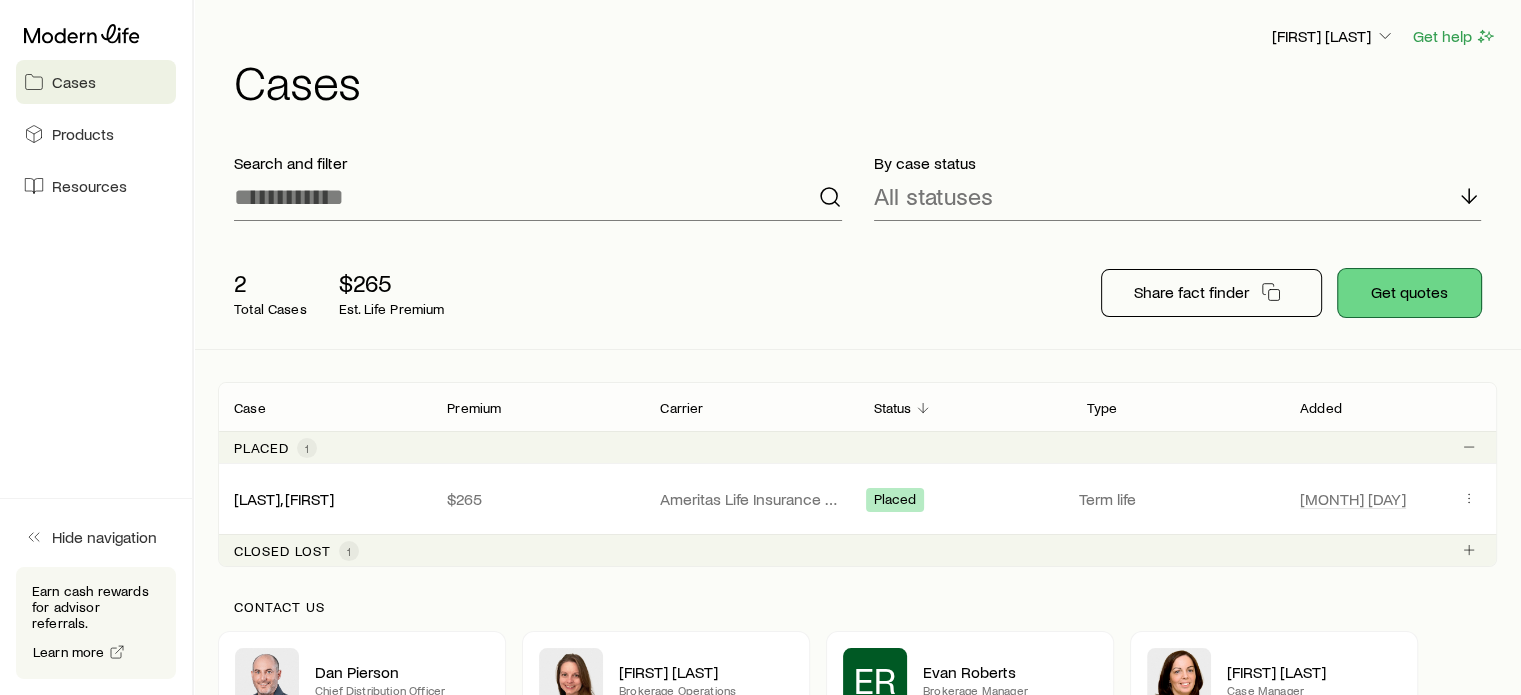 click on "Get quotes" at bounding box center (1409, 293) 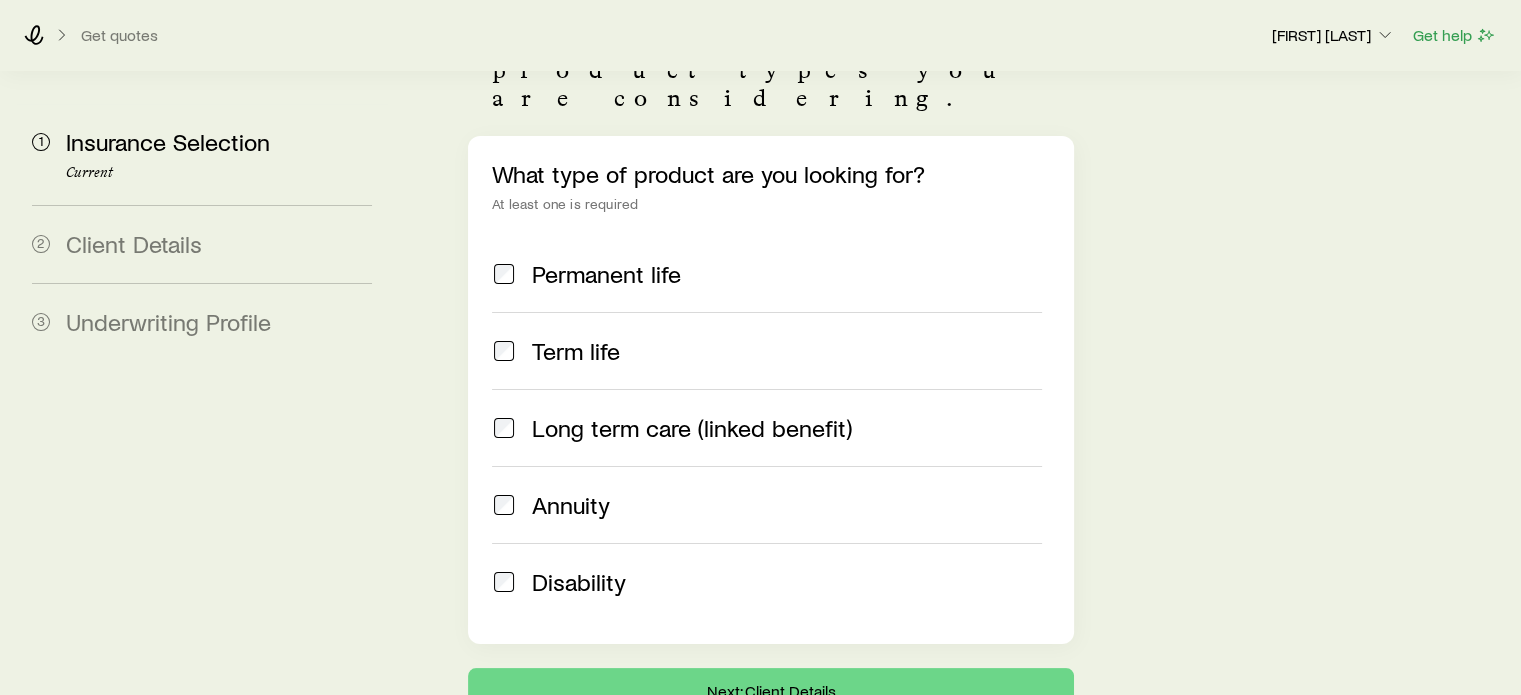 scroll, scrollTop: 200, scrollLeft: 0, axis: vertical 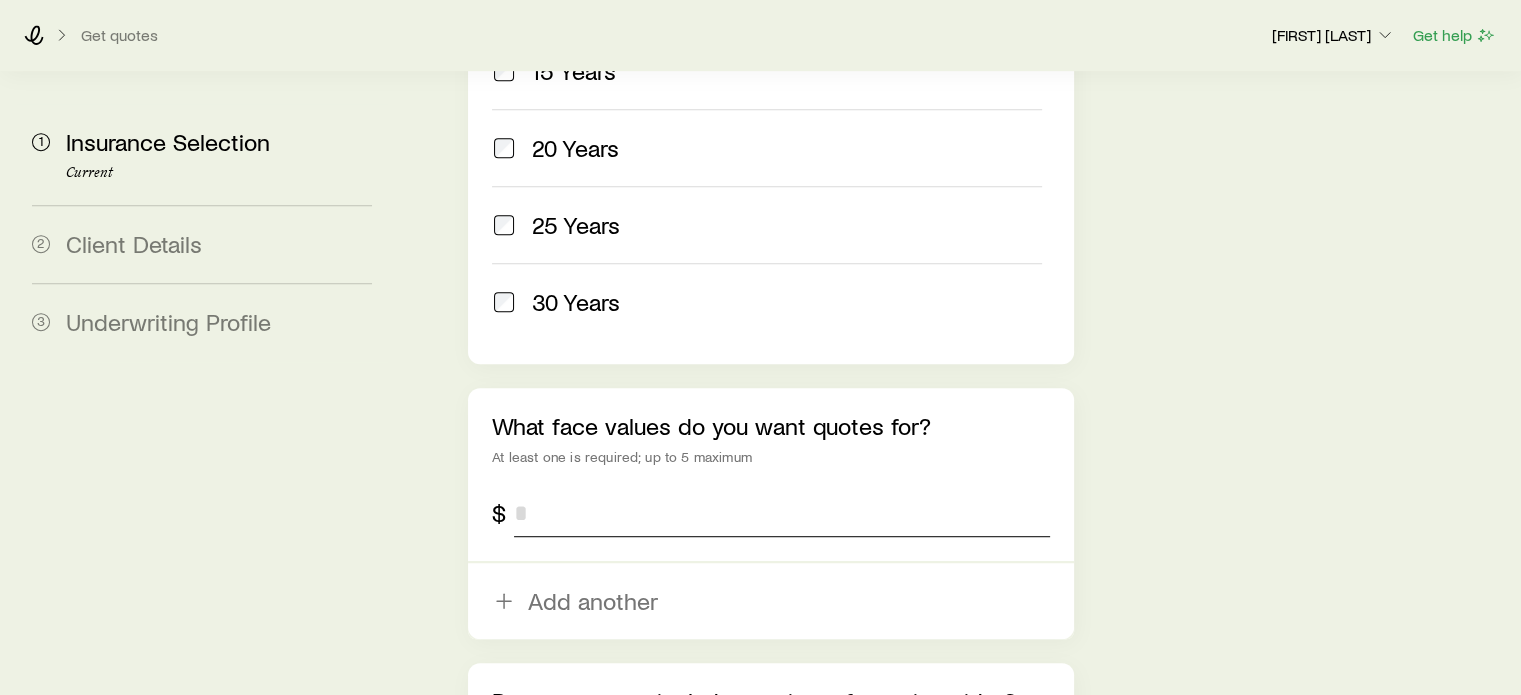 click at bounding box center [781, 513] 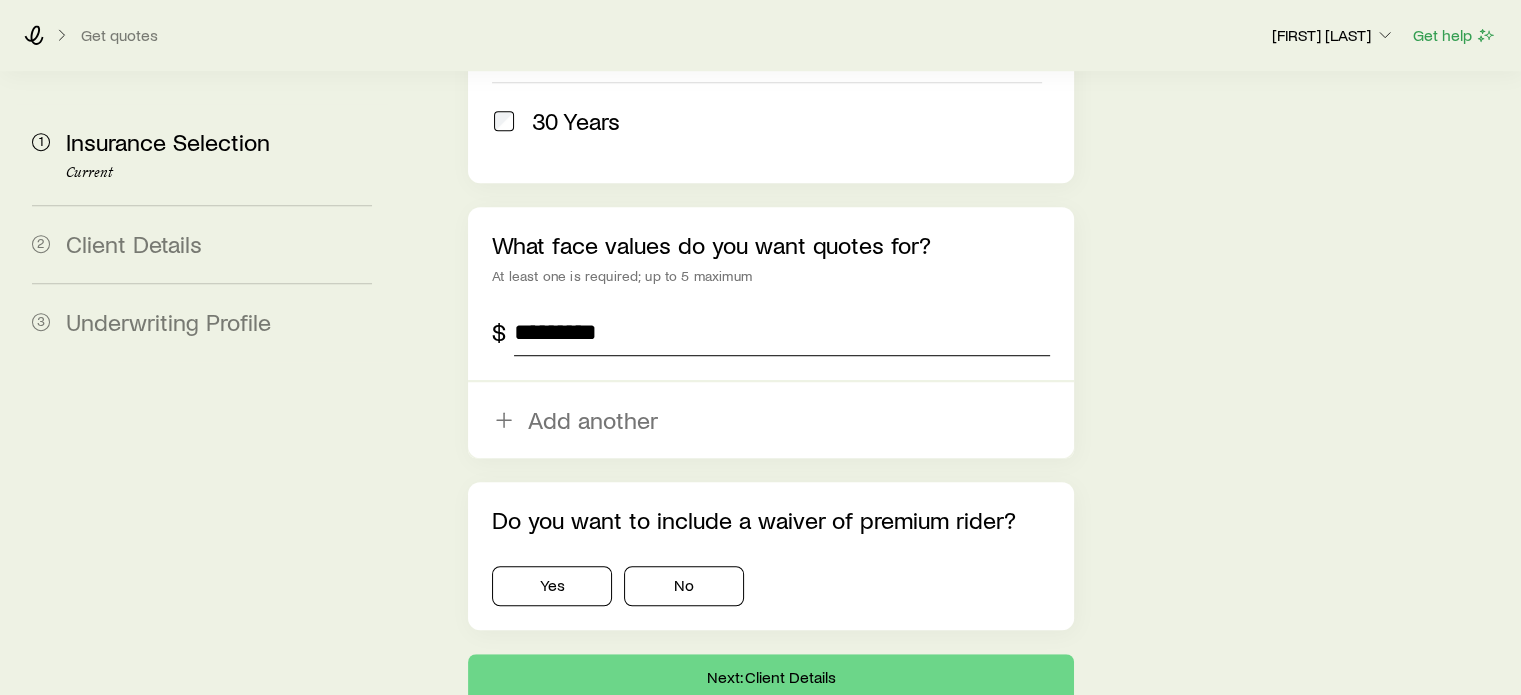 scroll, scrollTop: 1300, scrollLeft: 0, axis: vertical 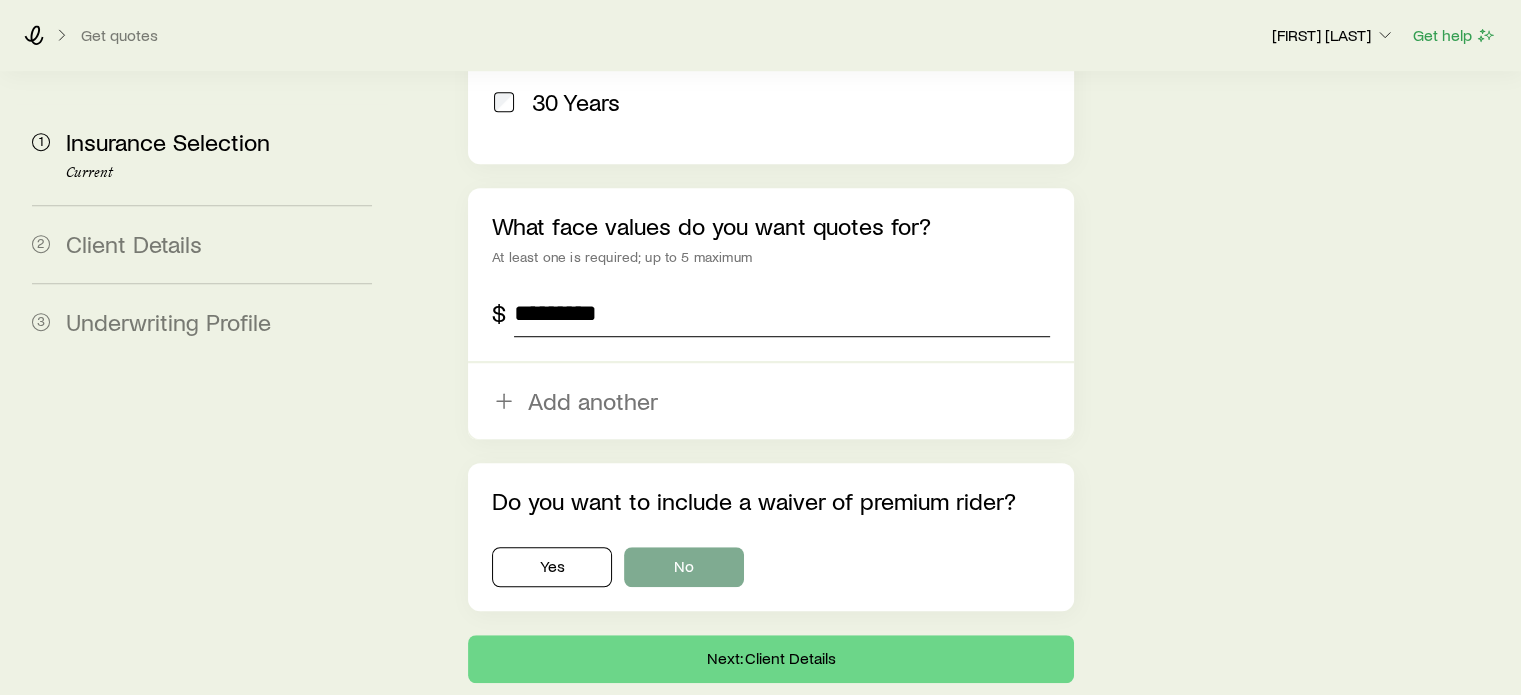 type on "*********" 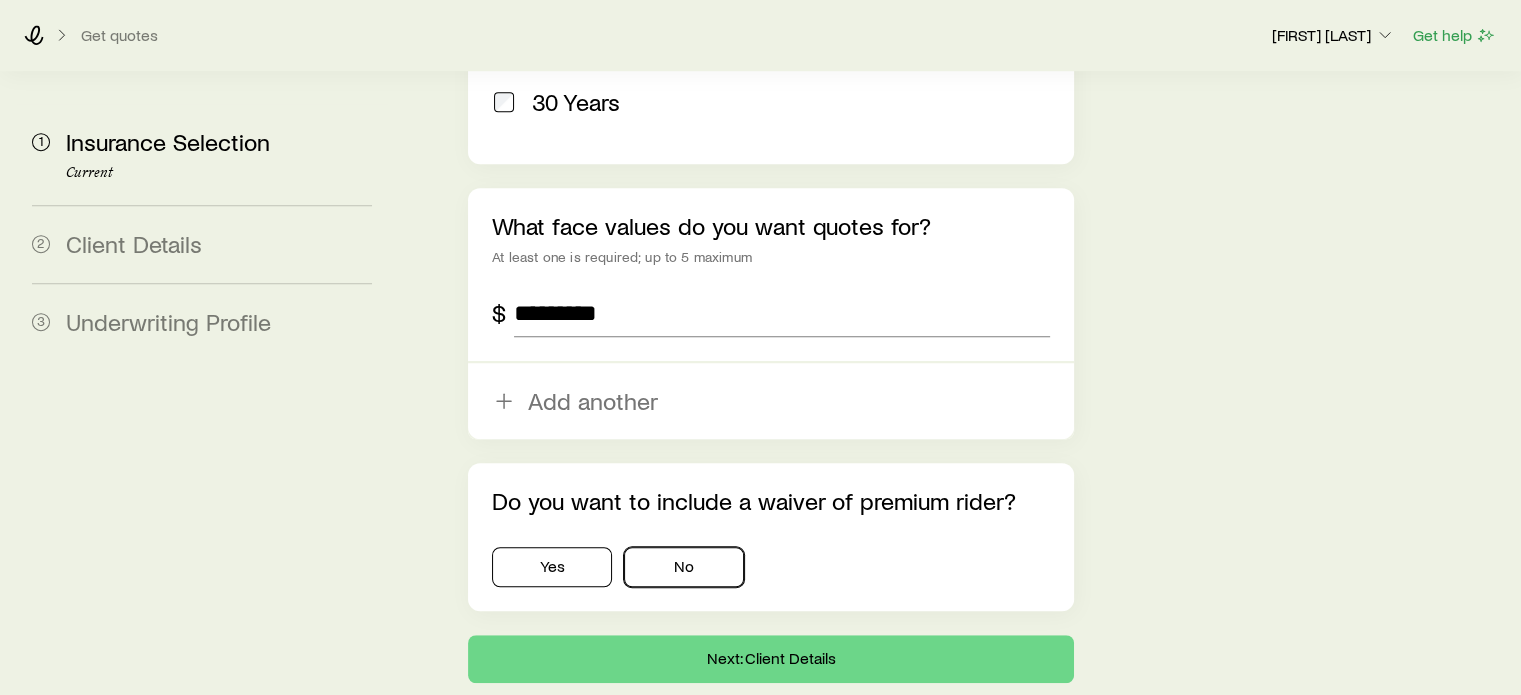 drag, startPoint x: 653, startPoint y: 515, endPoint x: 557, endPoint y: 471, distance: 105.60303 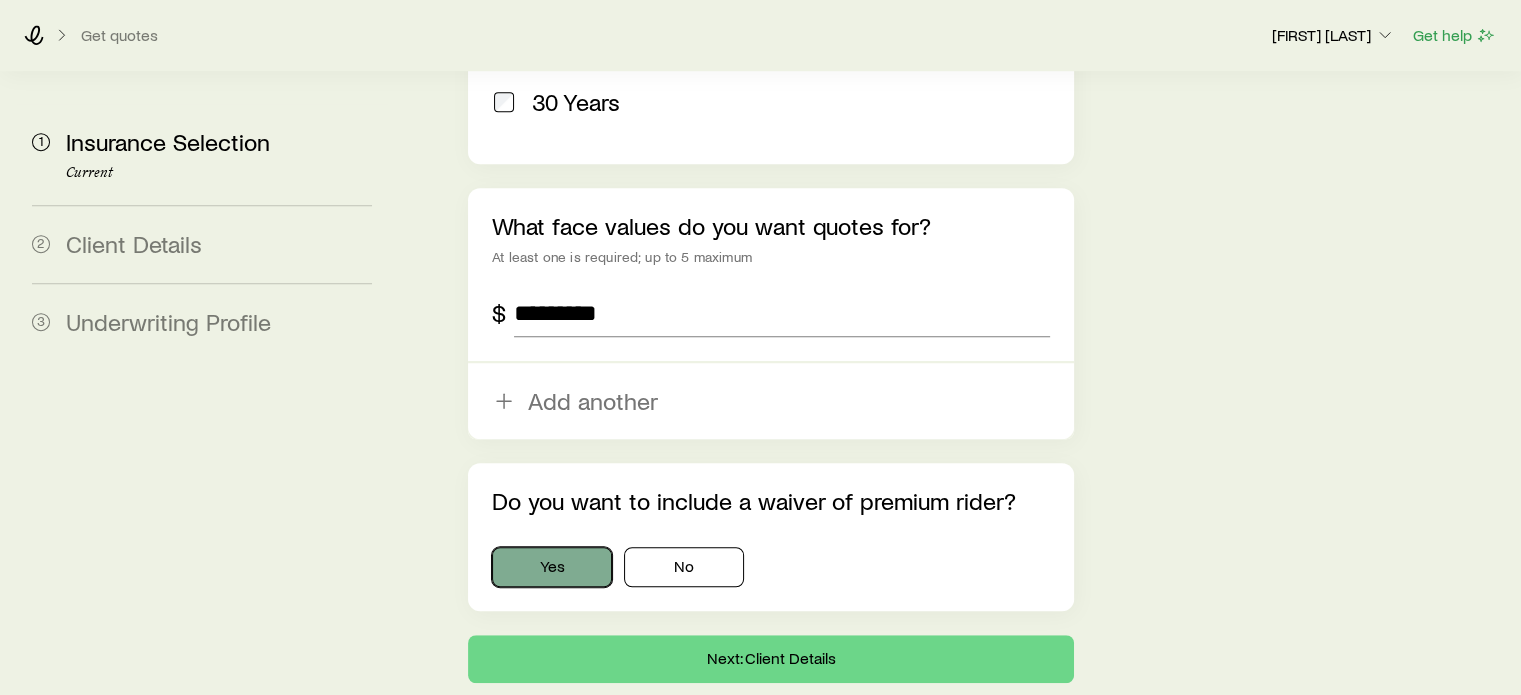 click on "Yes" at bounding box center (552, 567) 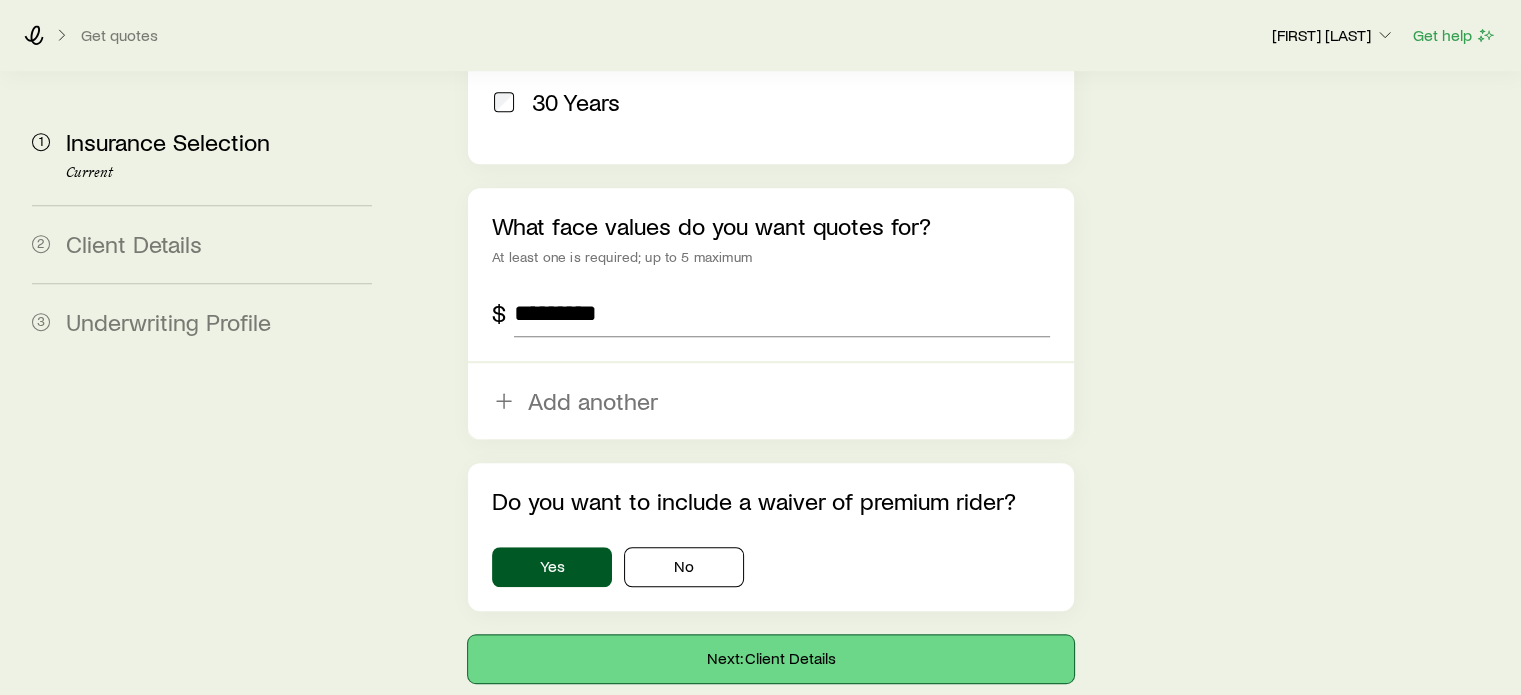 click on "Next: Client Details" at bounding box center (770, 659) 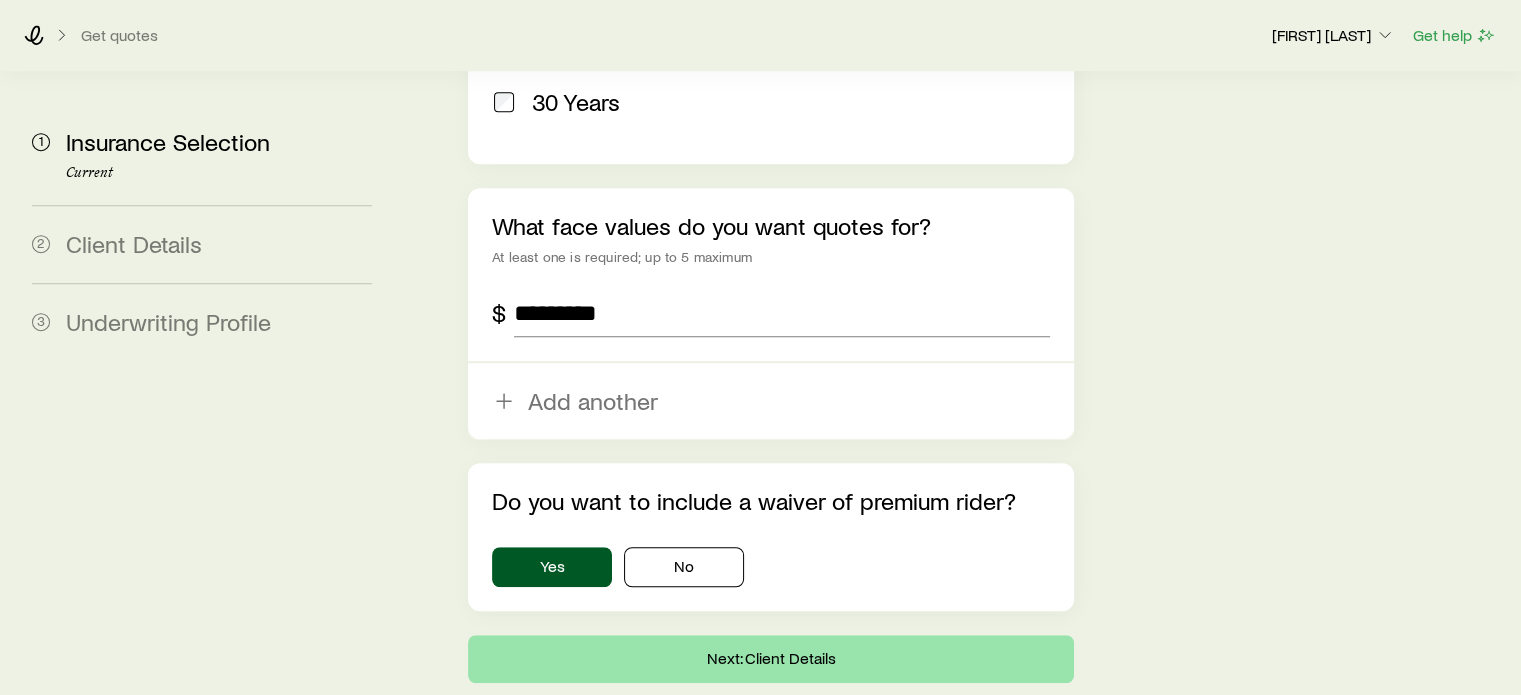 scroll, scrollTop: 0, scrollLeft: 0, axis: both 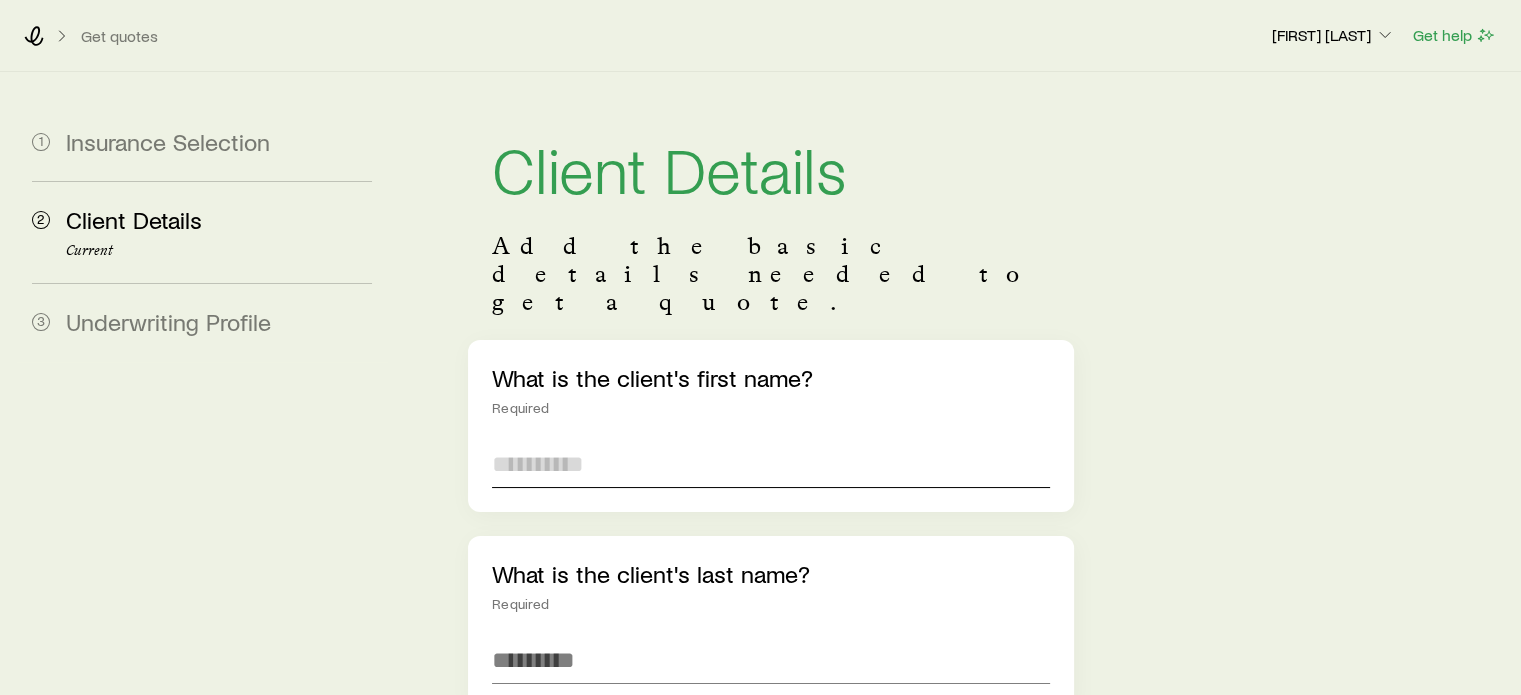 click at bounding box center (770, 464) 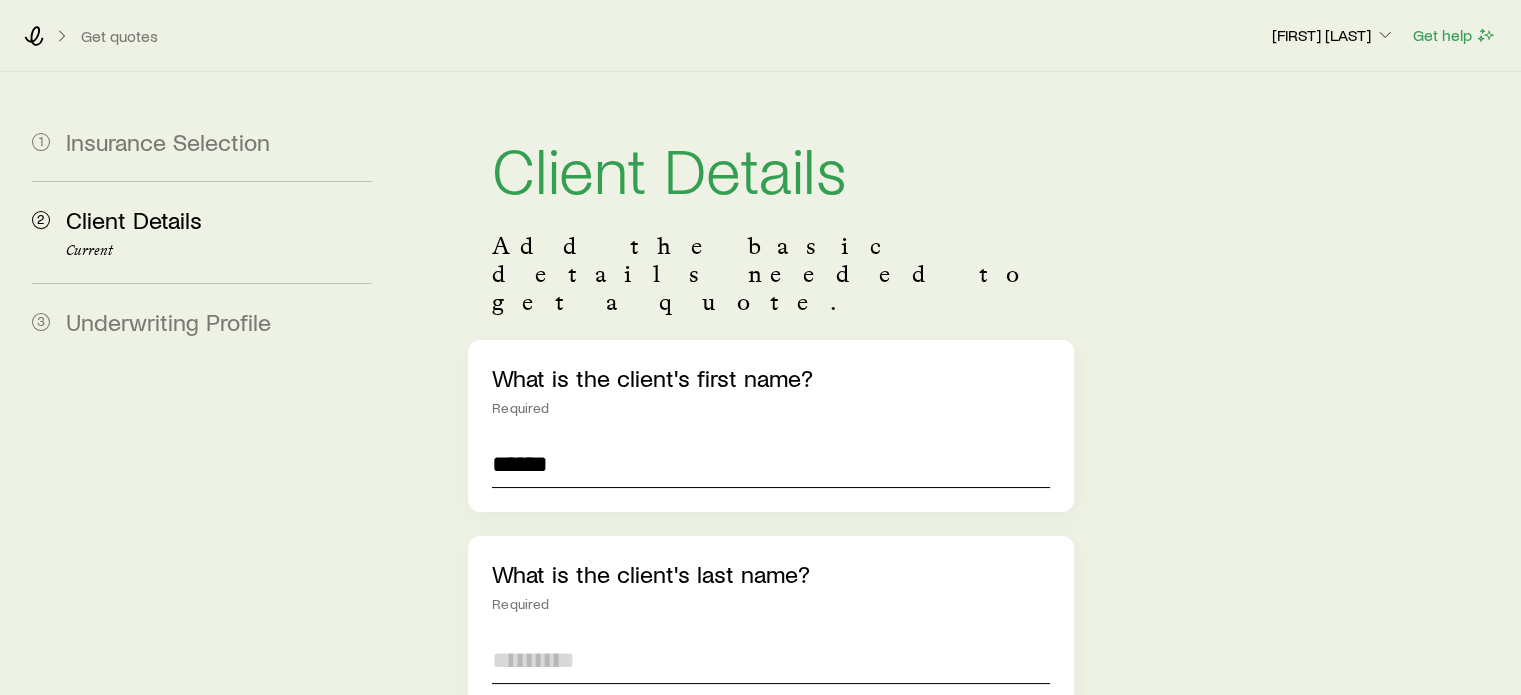 type on "********" 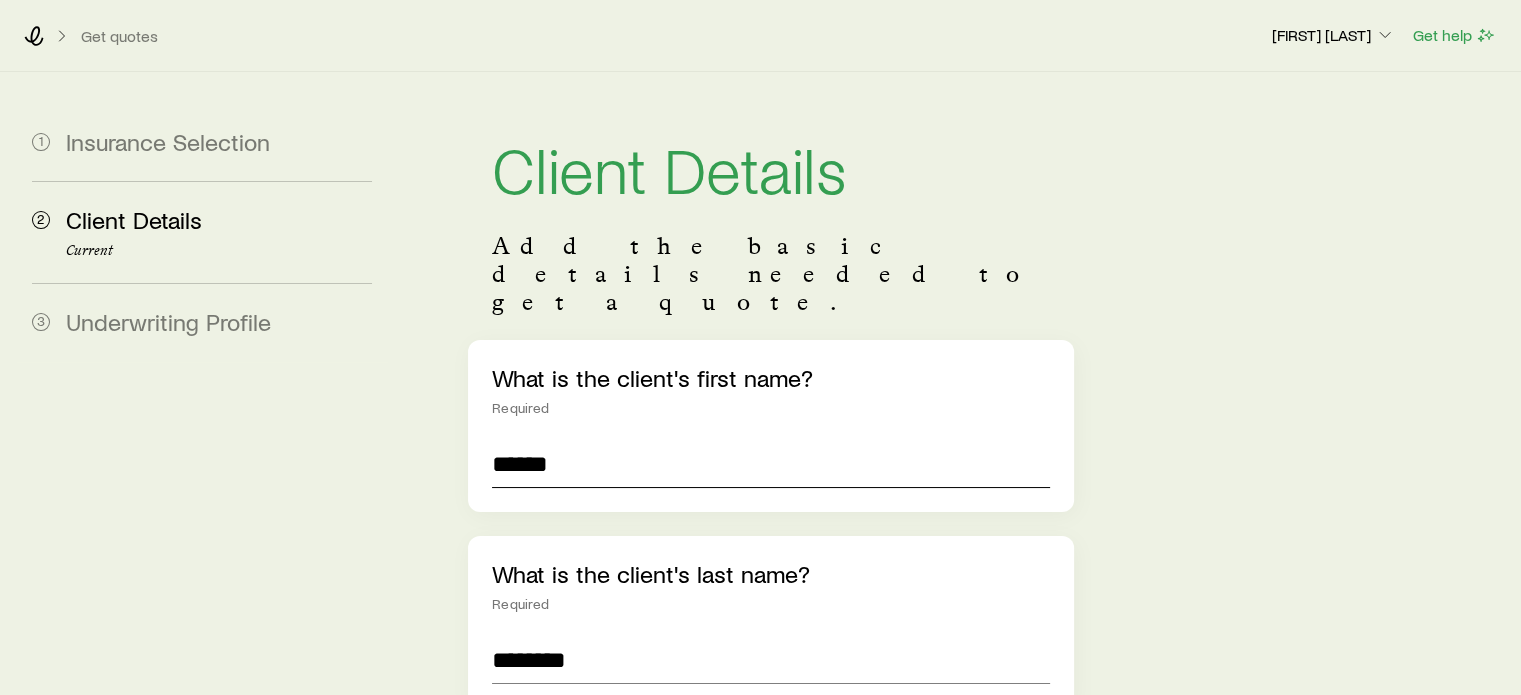 type on "**" 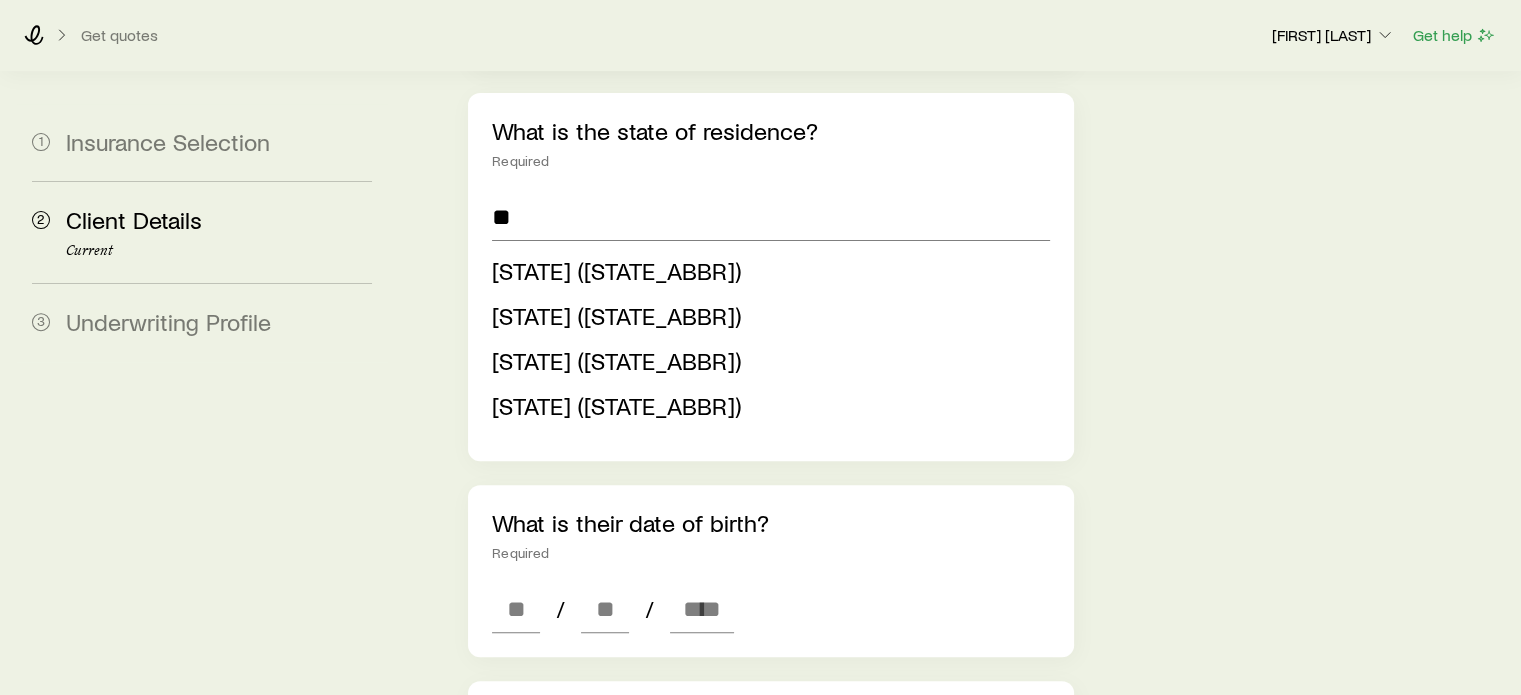 scroll, scrollTop: 700, scrollLeft: 0, axis: vertical 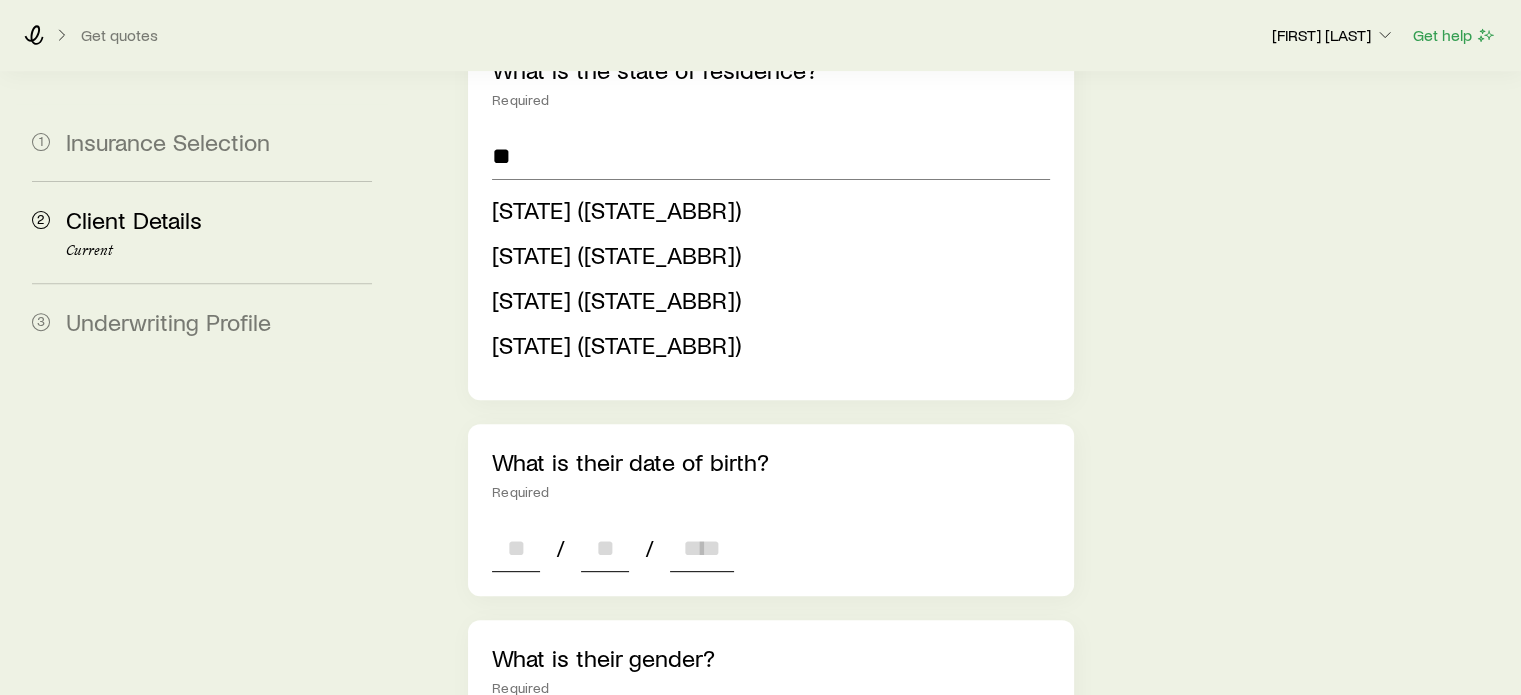 click at bounding box center (516, 548) 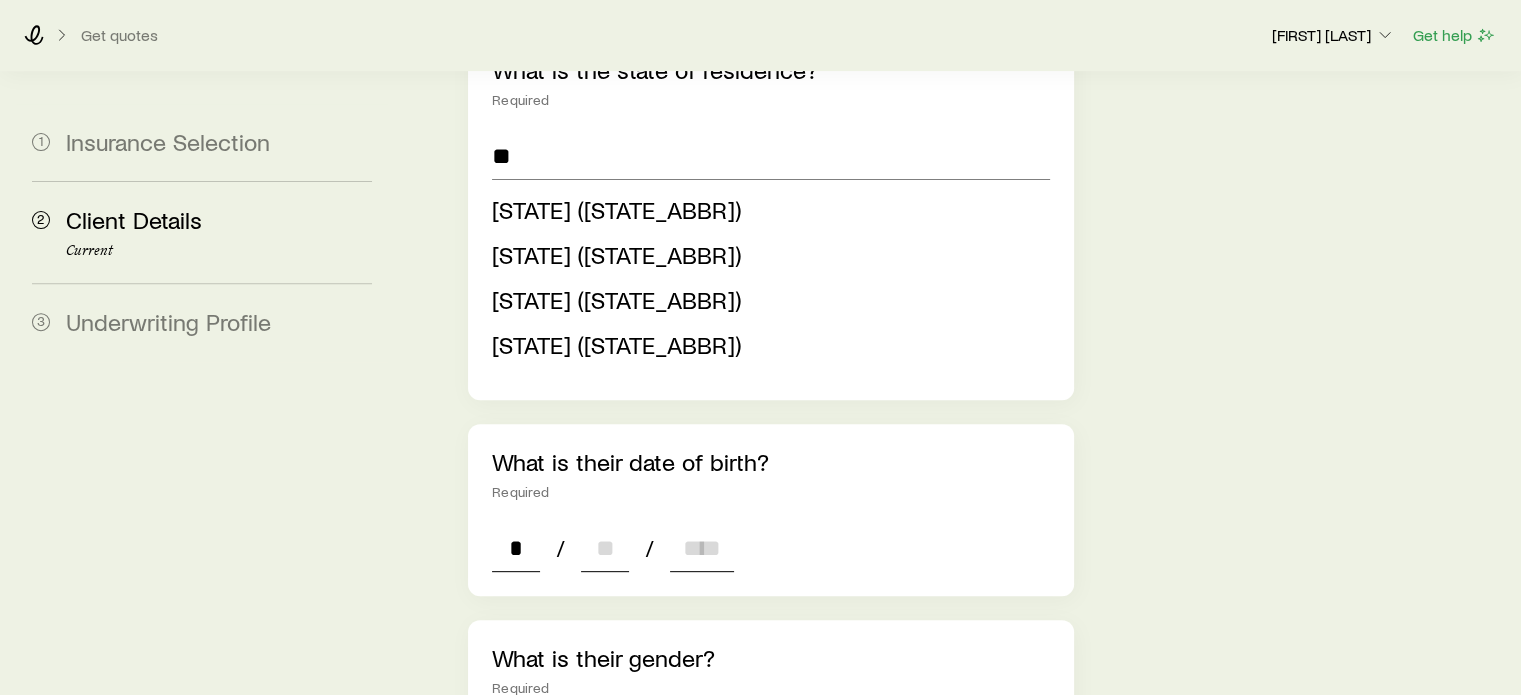type on "**" 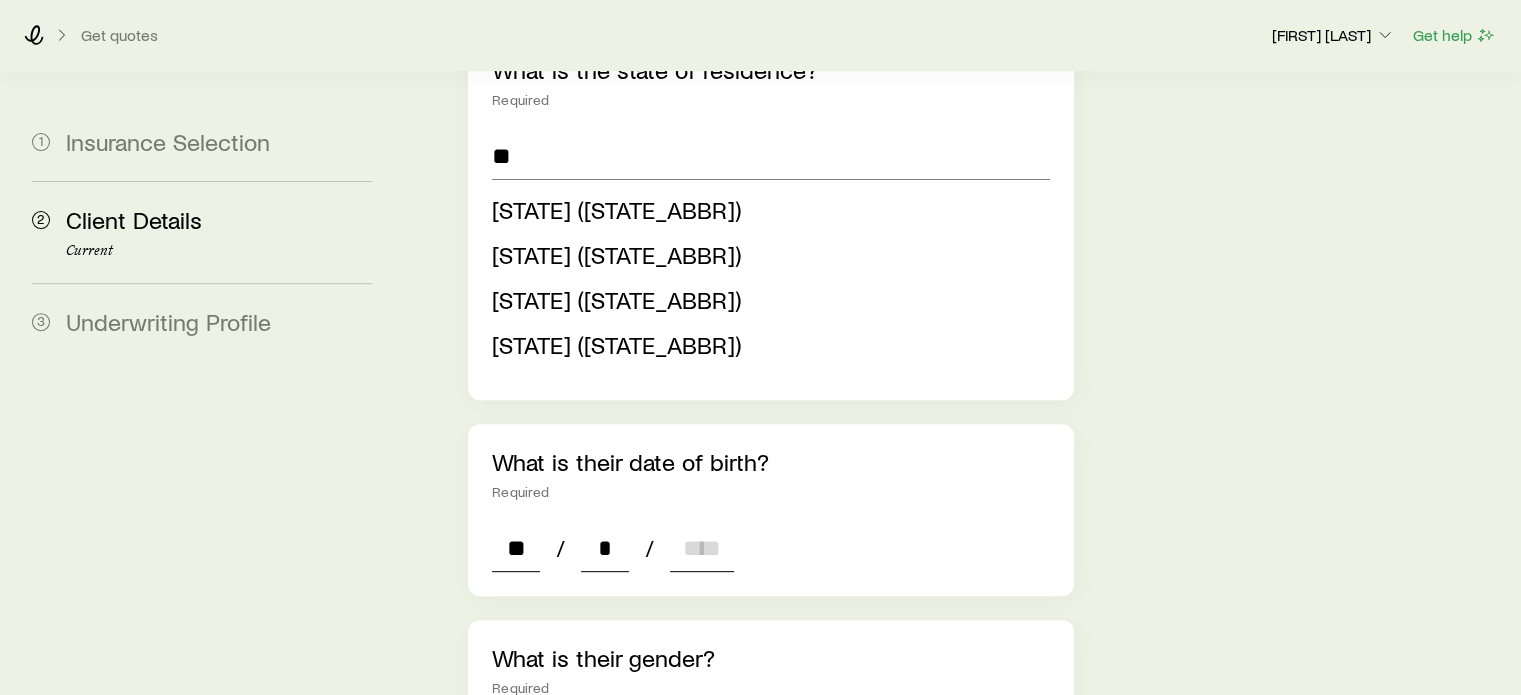 type on "**" 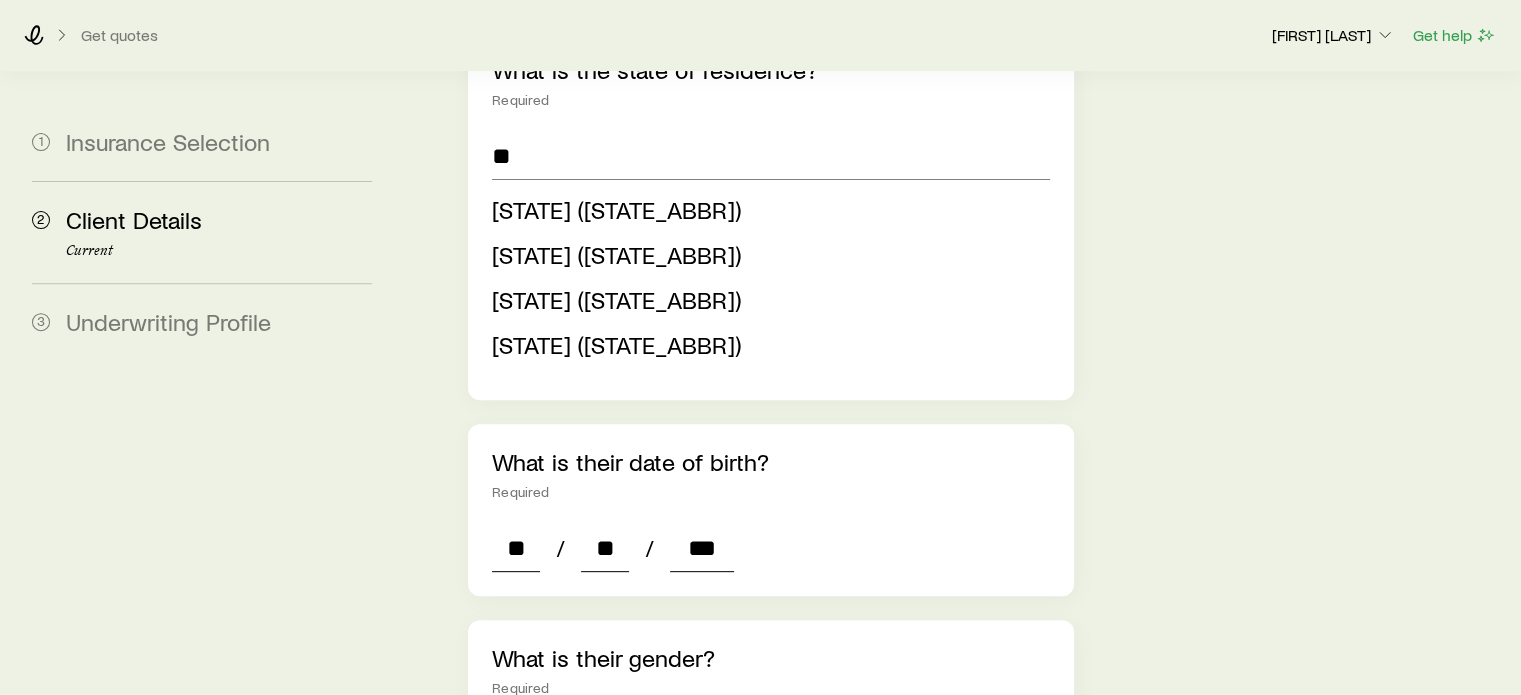 type on "****" 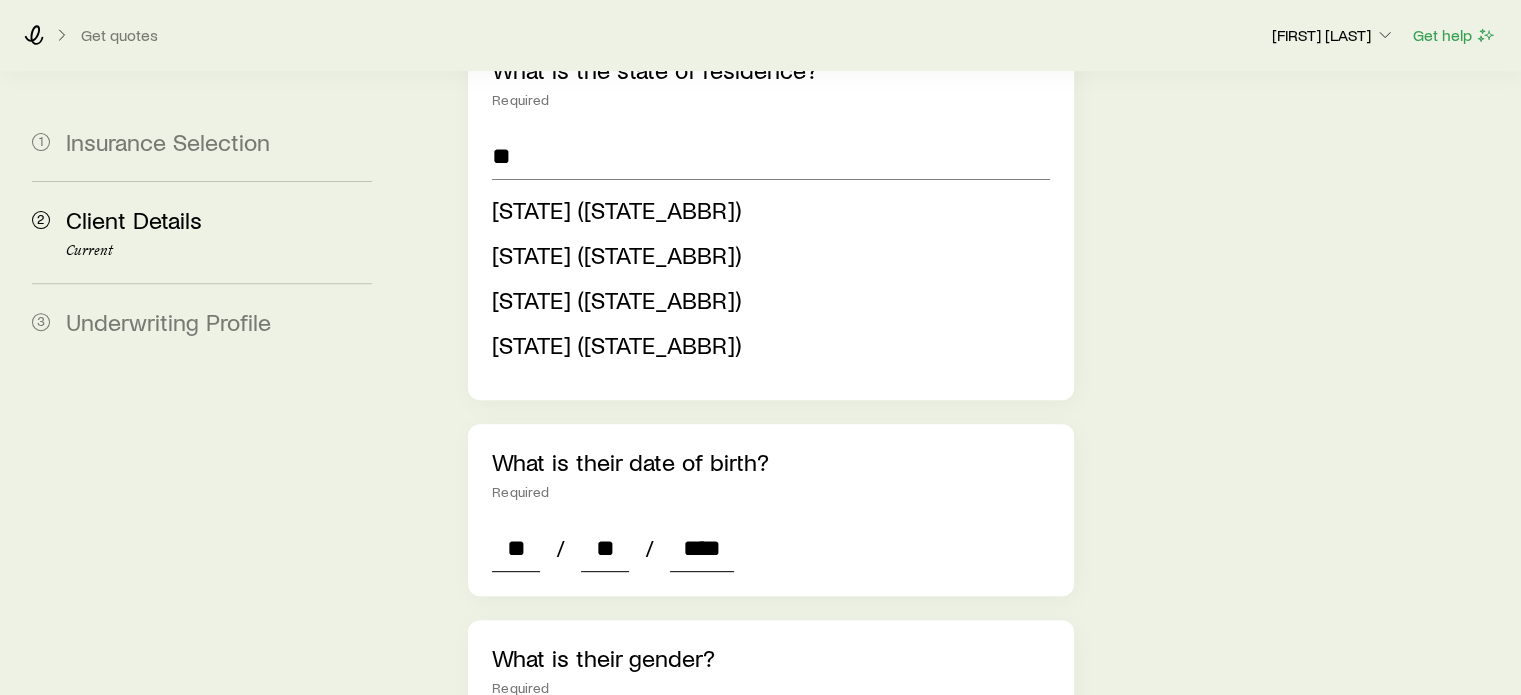 type on "*" 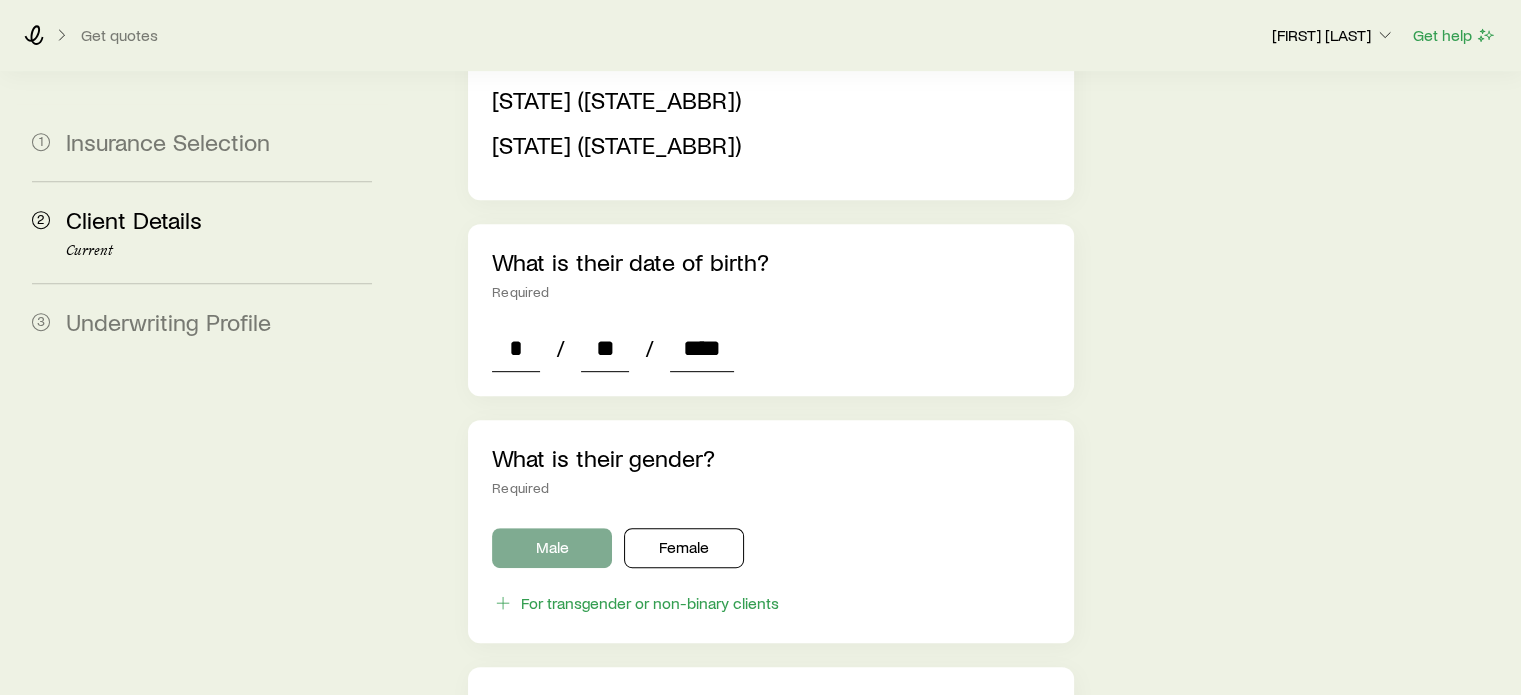 type on "****" 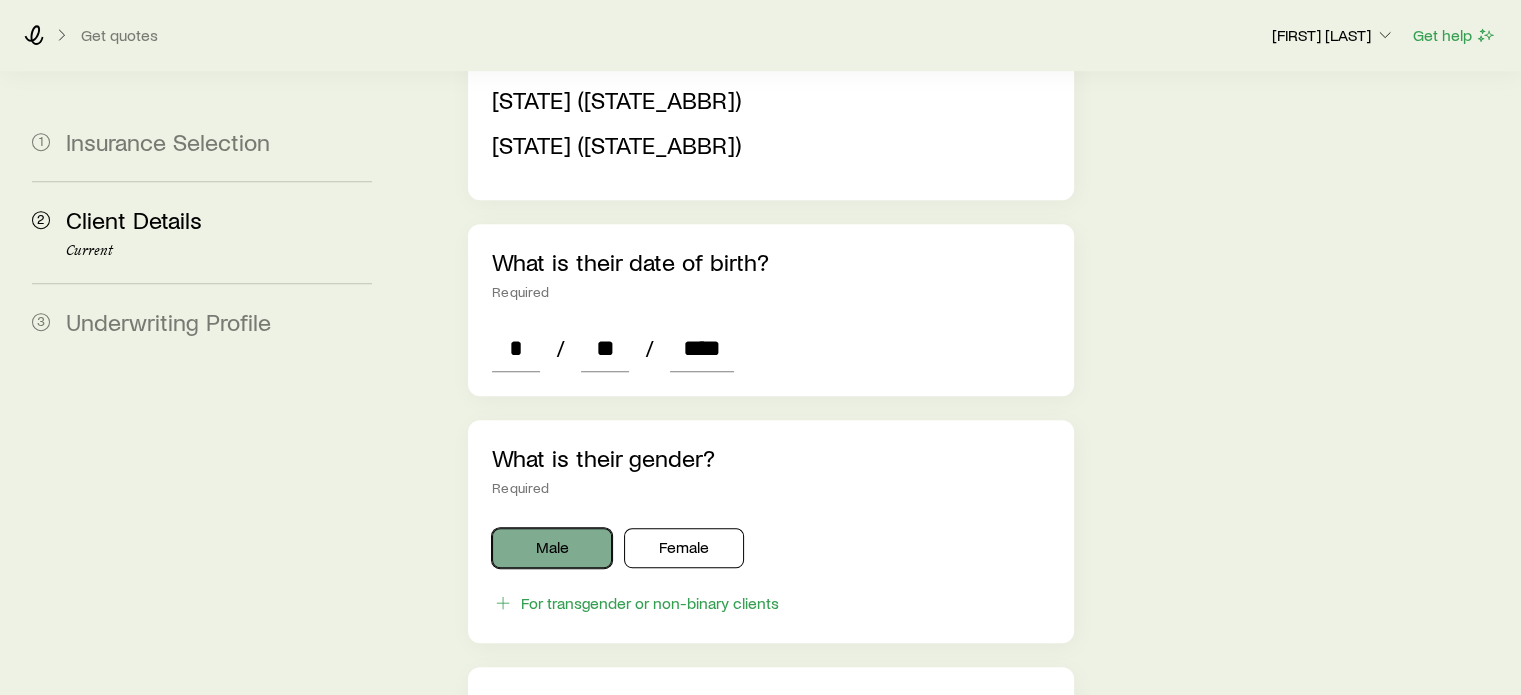 click on "Male" at bounding box center (552, 548) 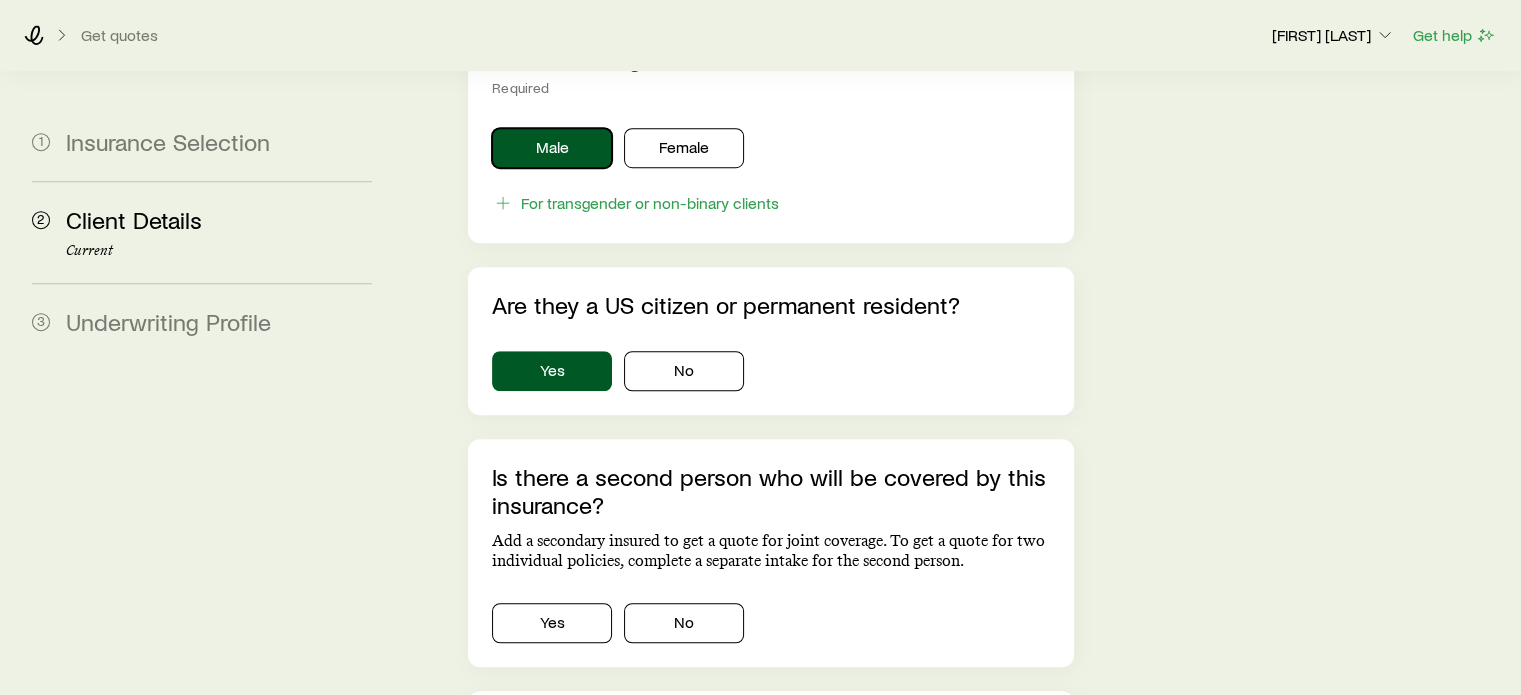 scroll, scrollTop: 1400, scrollLeft: 0, axis: vertical 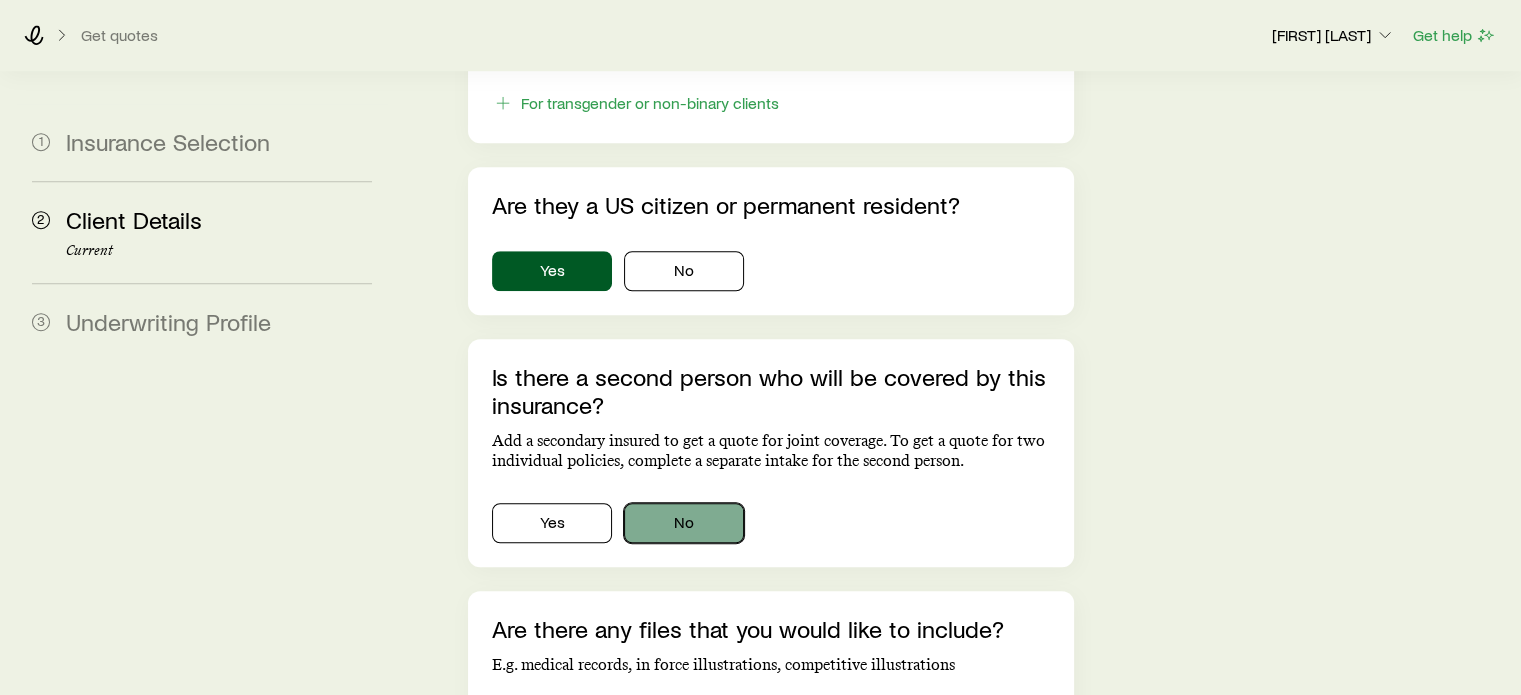 click on "No" at bounding box center (684, 523) 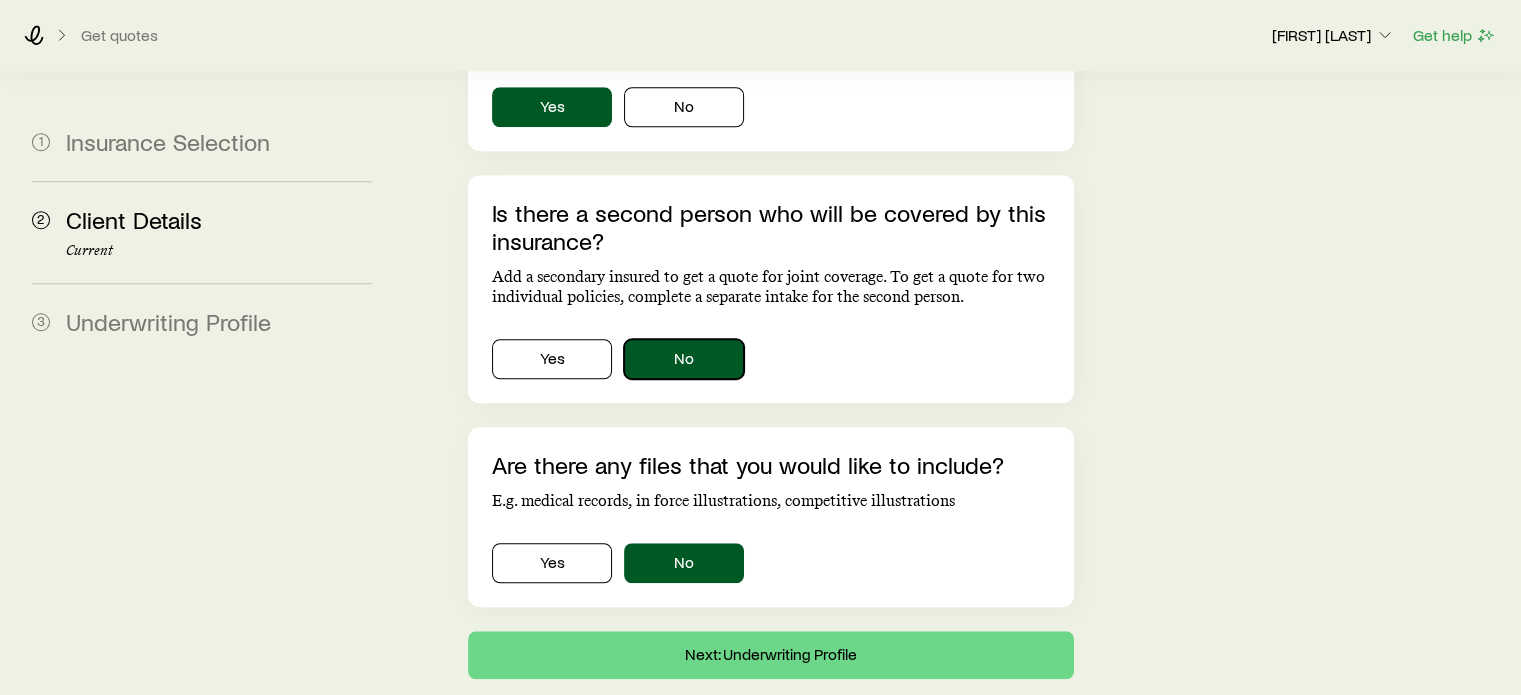 scroll, scrollTop: 1600, scrollLeft: 0, axis: vertical 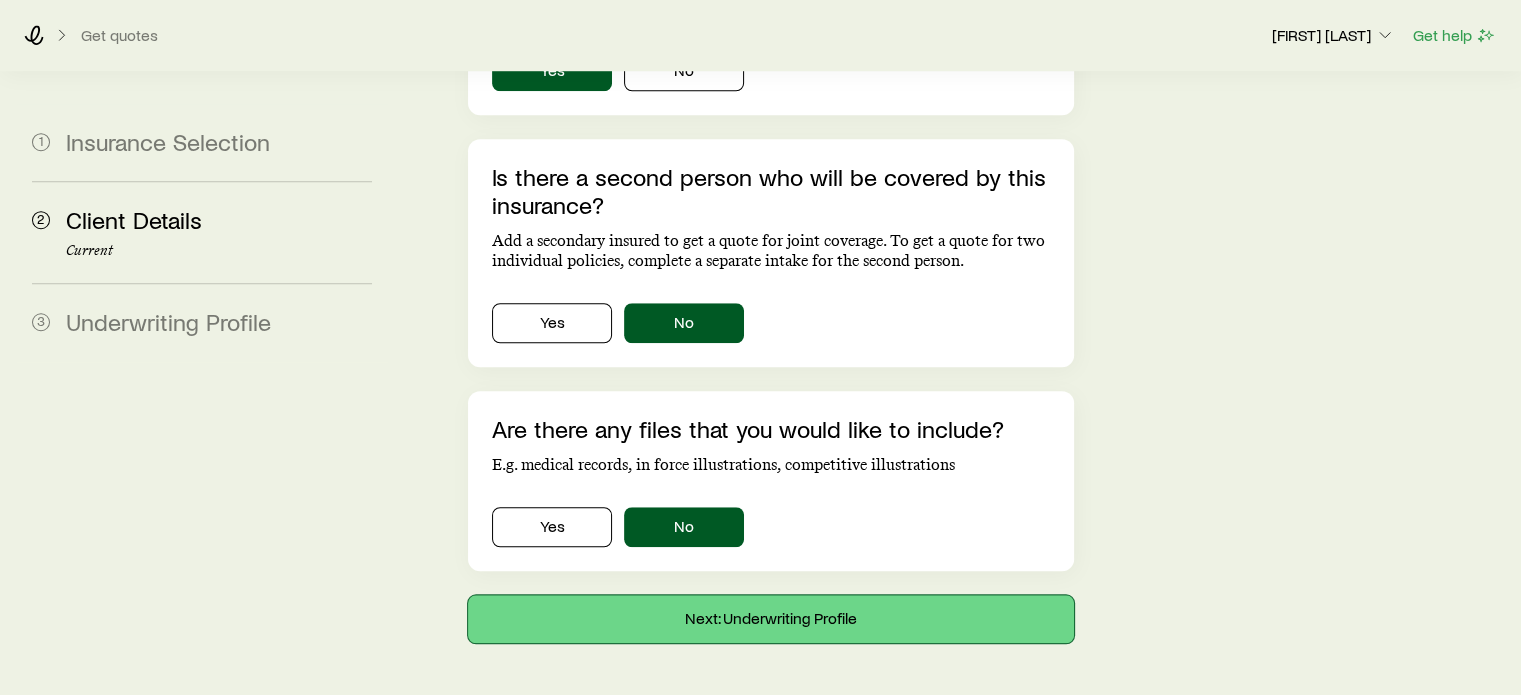 click on "Next: Underwriting Profile" at bounding box center (770, 619) 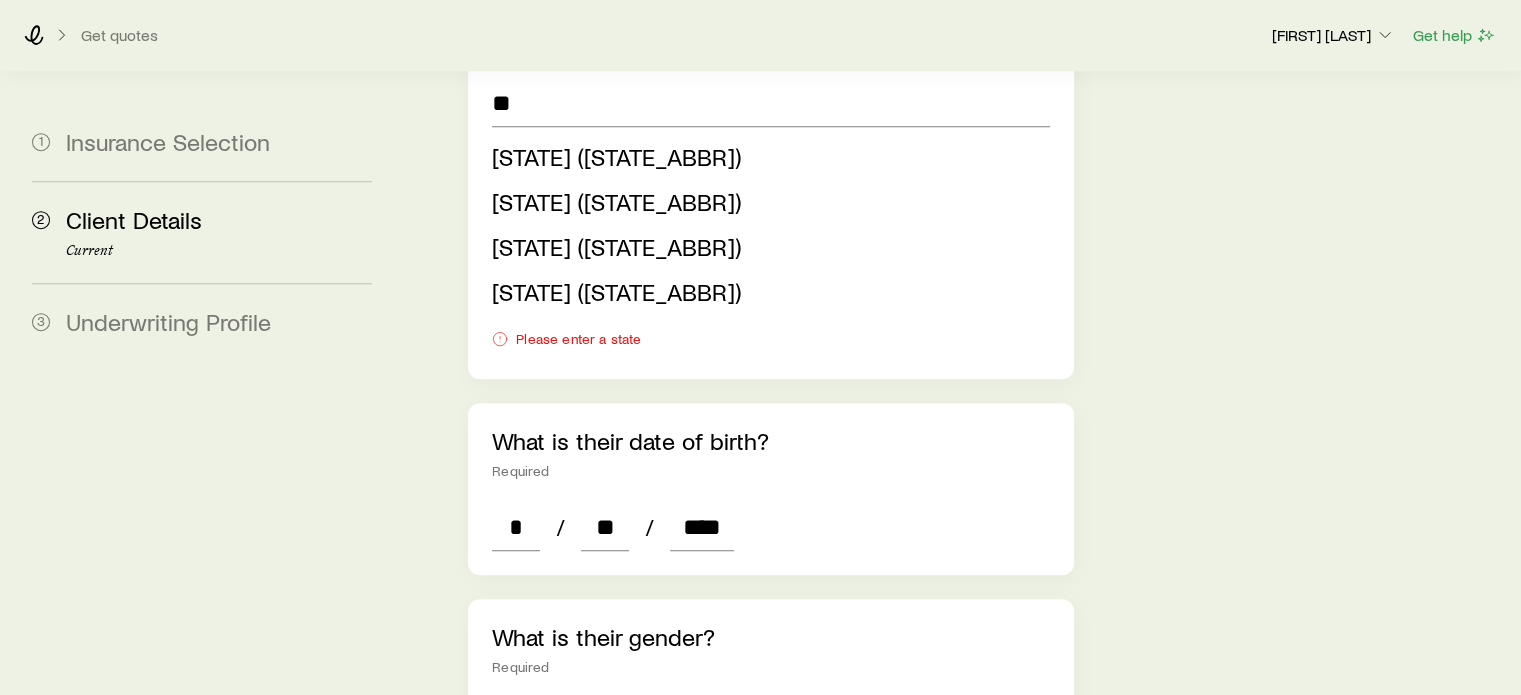 scroll, scrollTop: 800, scrollLeft: 0, axis: vertical 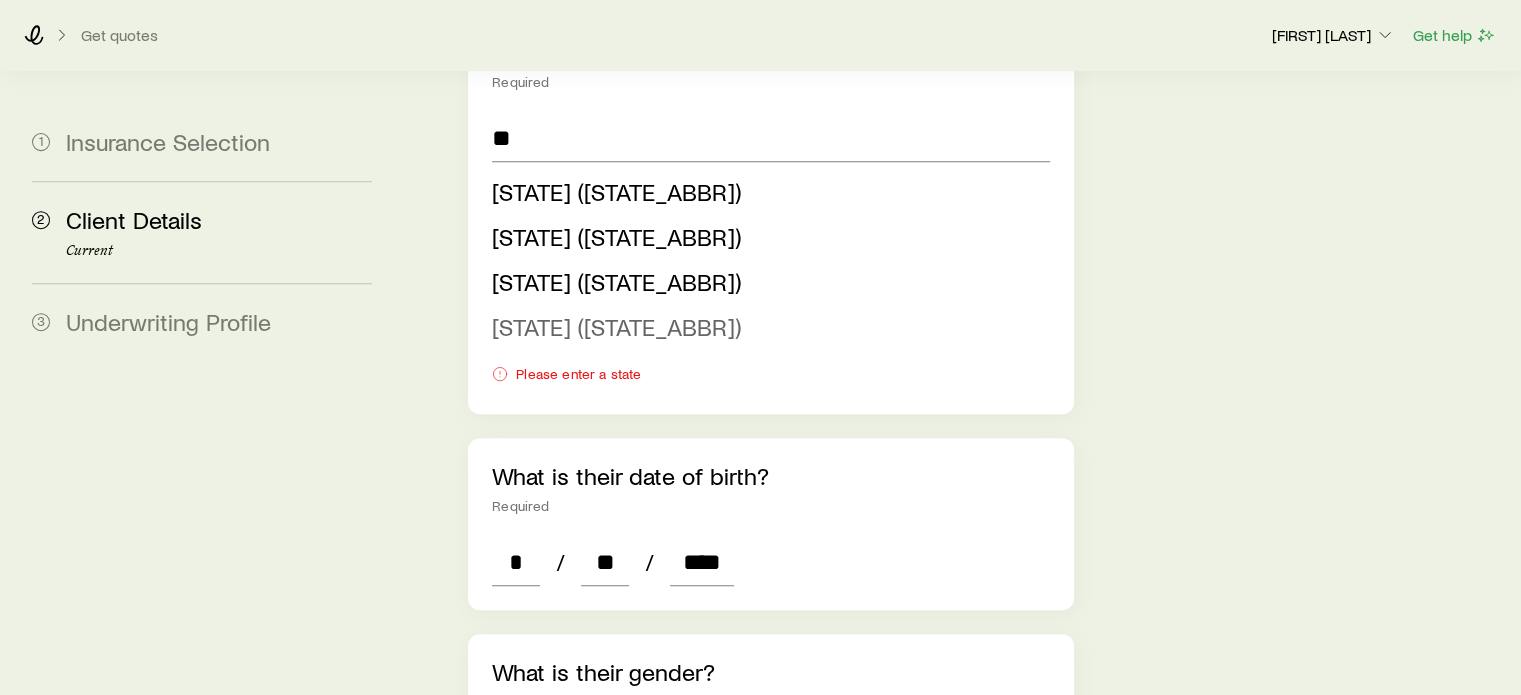 click on "[STATE] ([STATE_ABBR])" at bounding box center [616, 326] 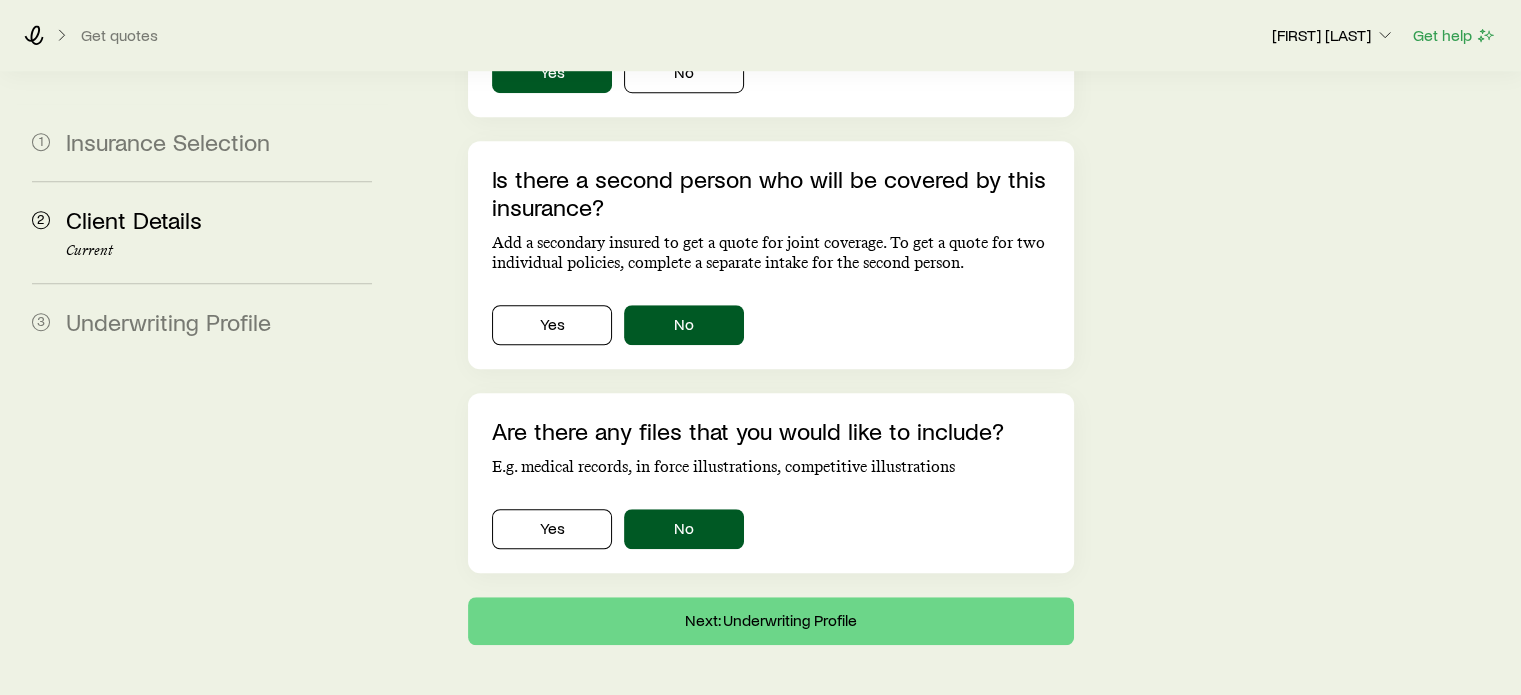 scroll, scrollTop: 1489, scrollLeft: 0, axis: vertical 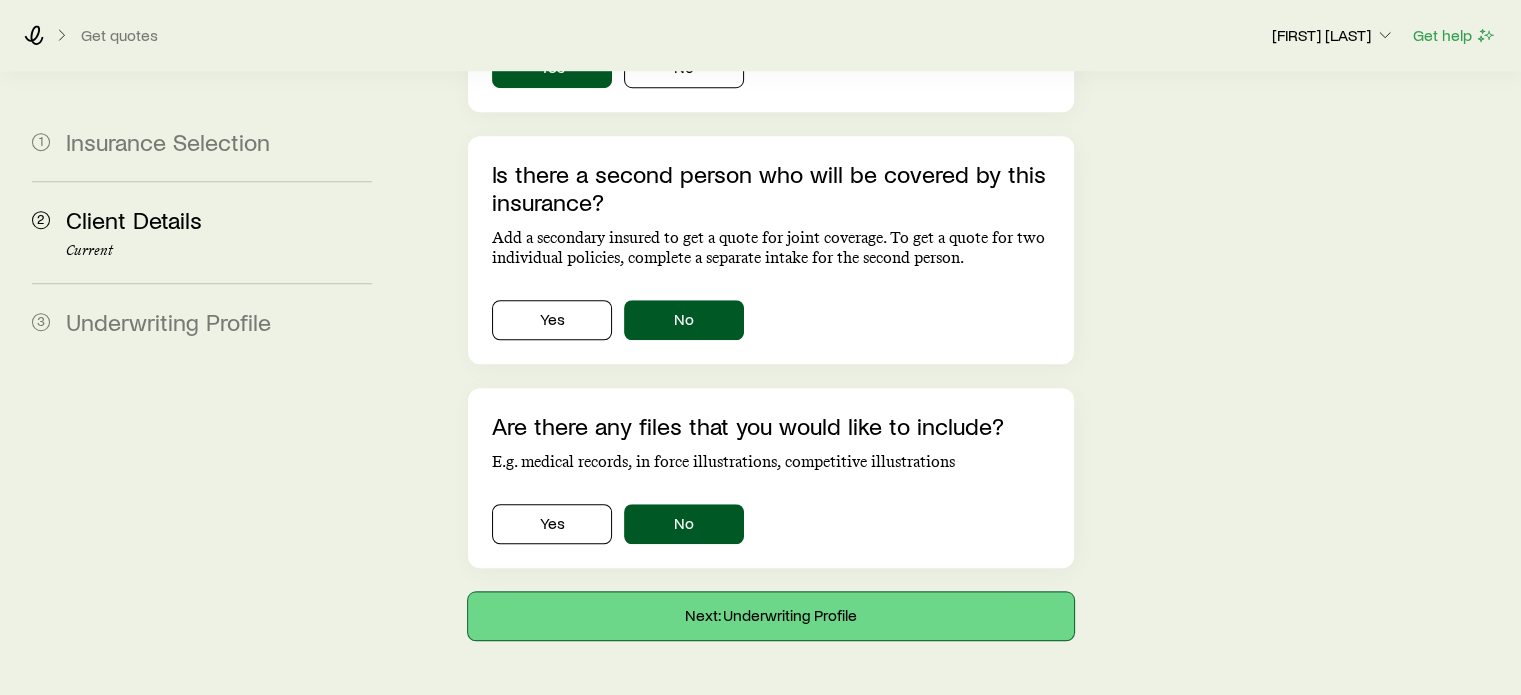 click on "Next: Underwriting Profile" at bounding box center (770, 616) 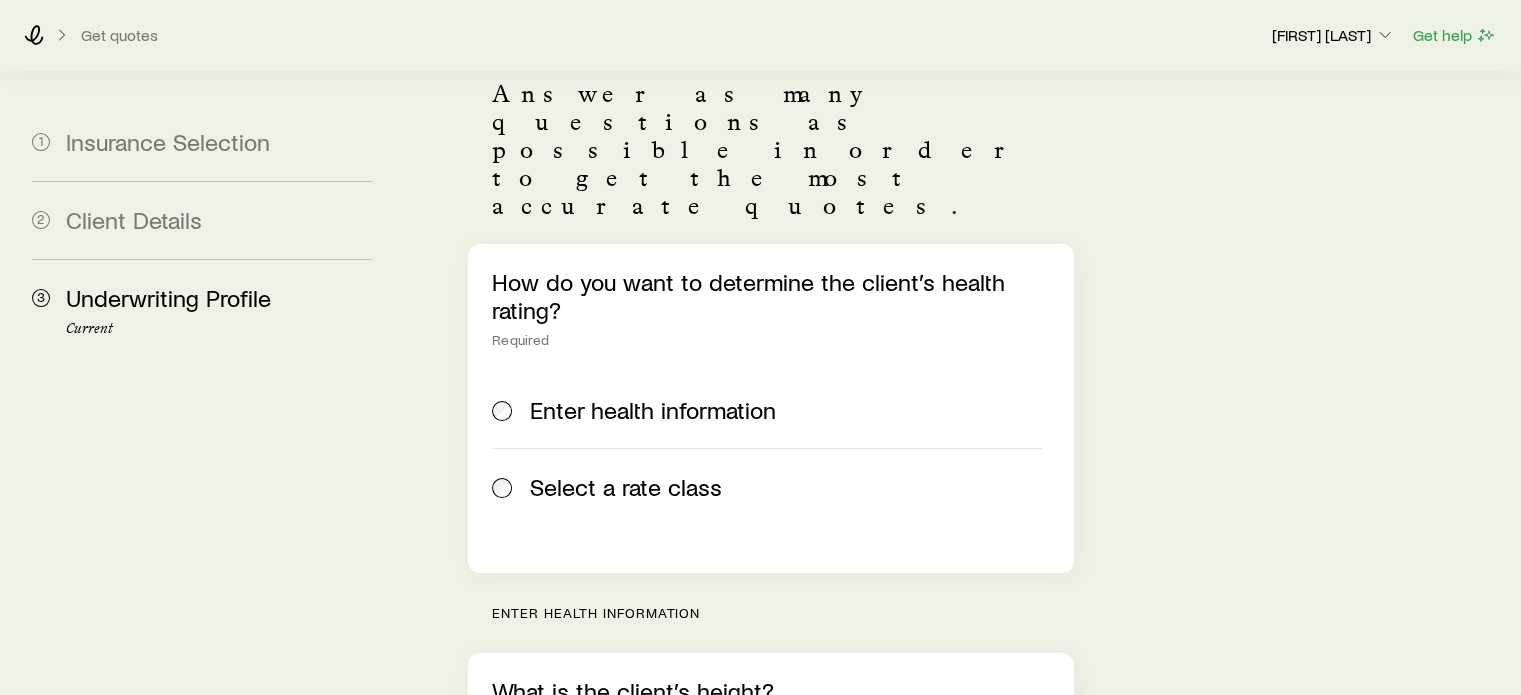 scroll, scrollTop: 200, scrollLeft: 0, axis: vertical 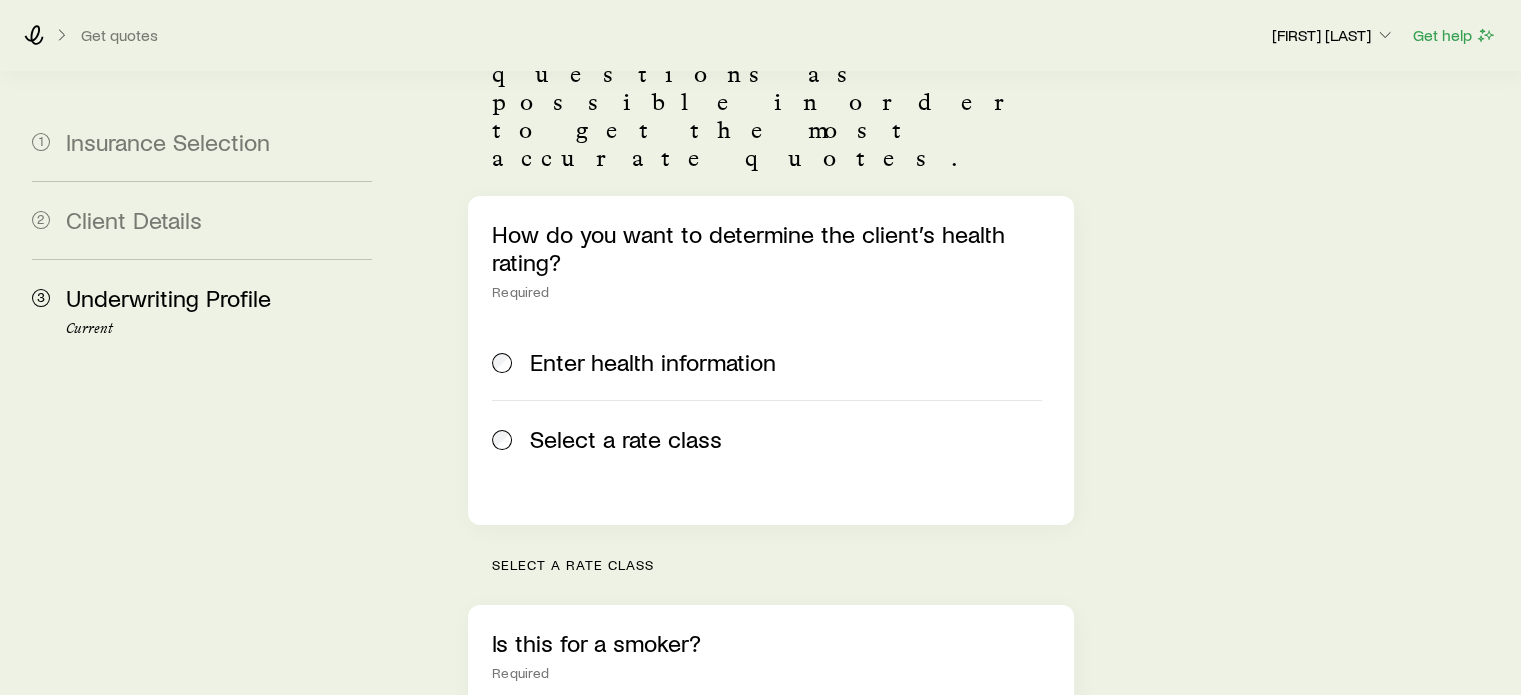 click on "No" at bounding box center [684, 733] 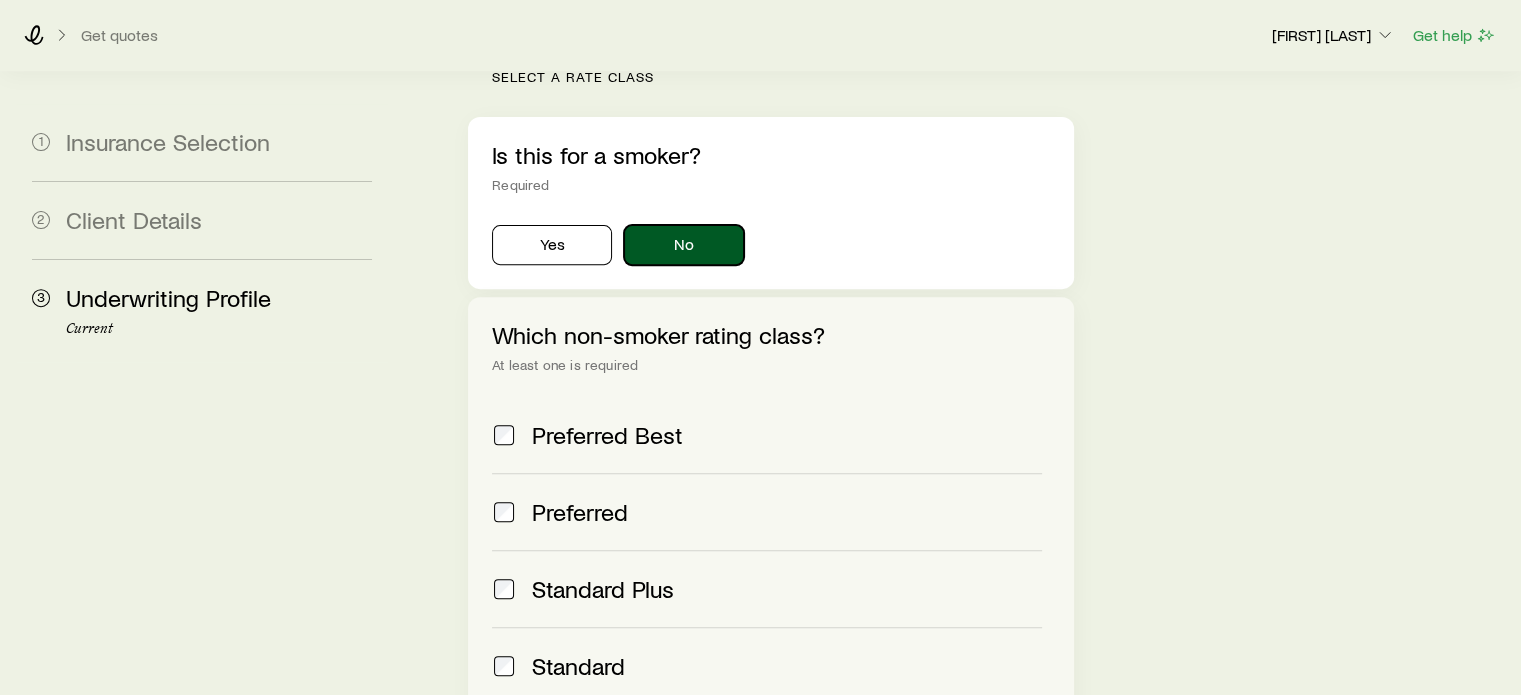 scroll, scrollTop: 700, scrollLeft: 0, axis: vertical 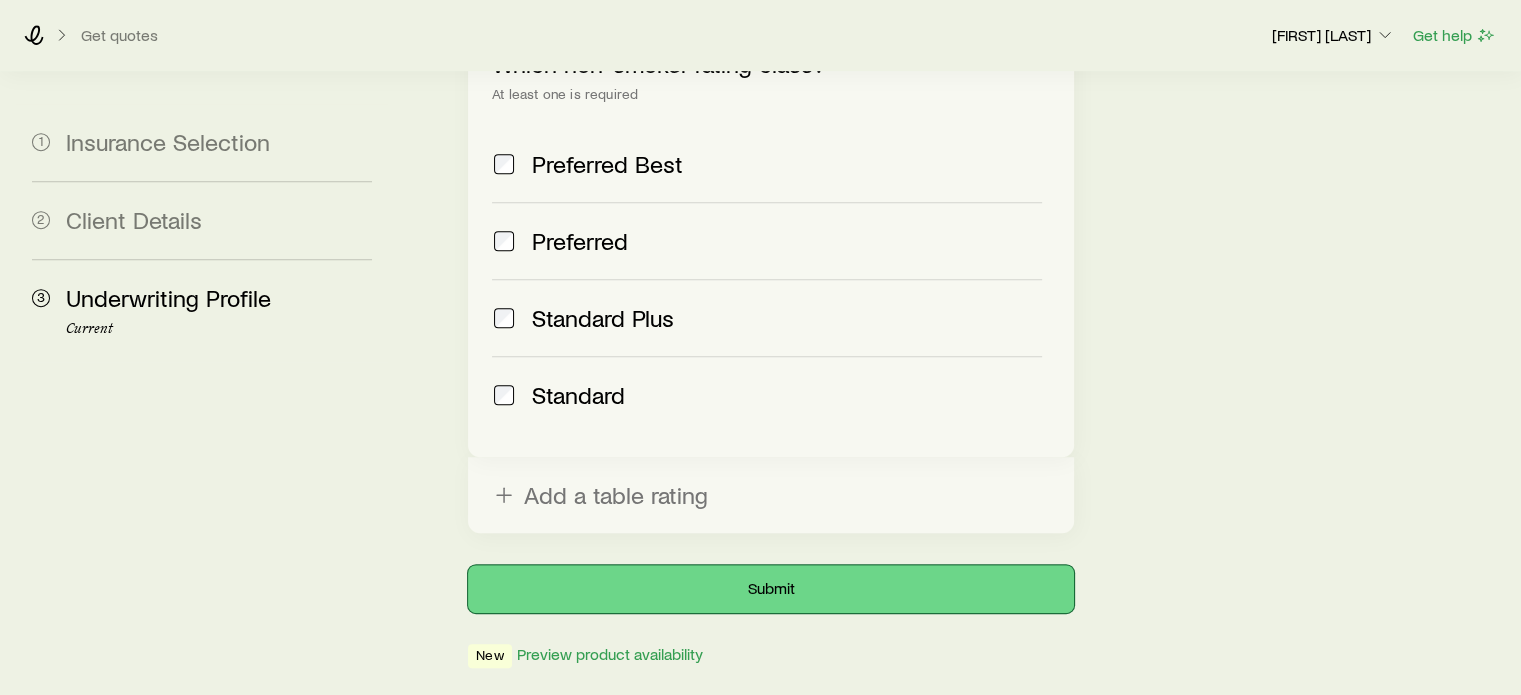 click on "Submit" at bounding box center (770, 589) 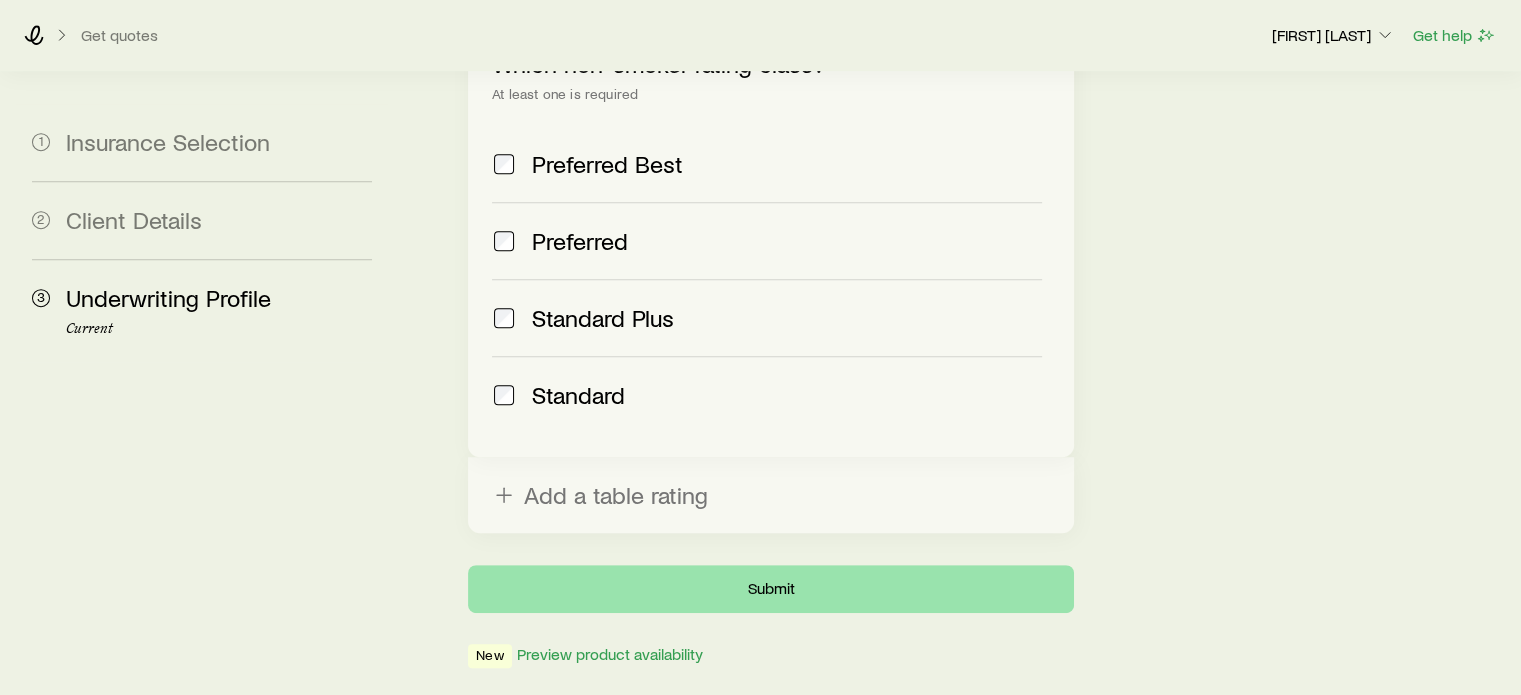 scroll, scrollTop: 0, scrollLeft: 0, axis: both 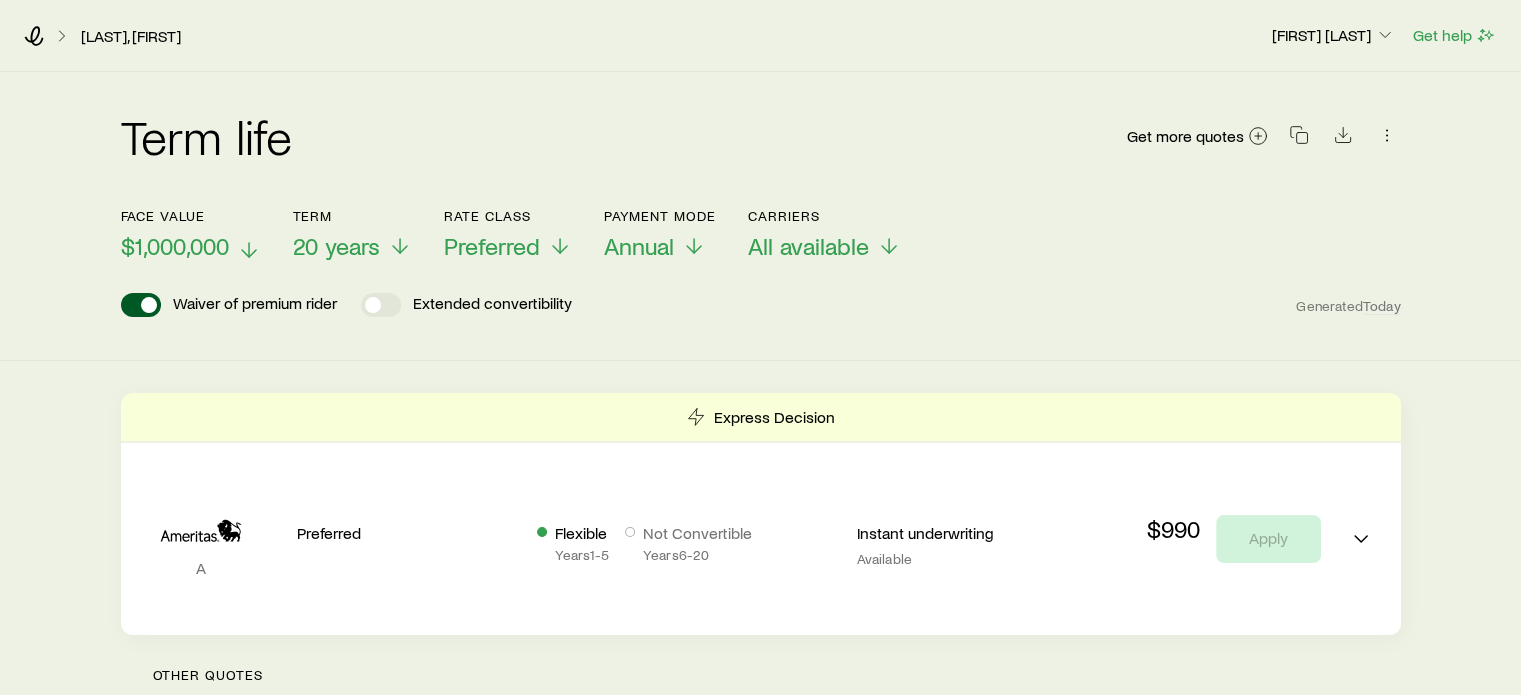 click on "$1,000,000" at bounding box center [175, 246] 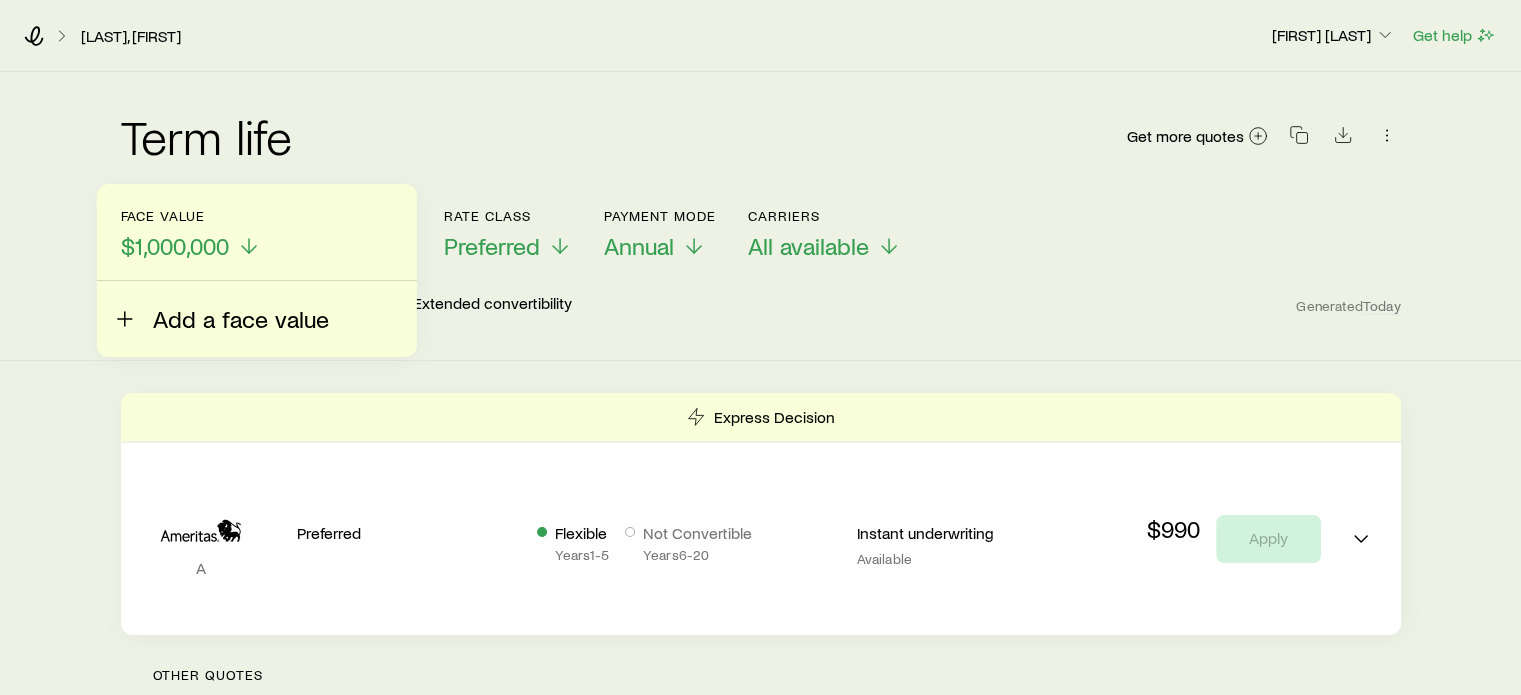 click on "Add a face value" at bounding box center (241, 319) 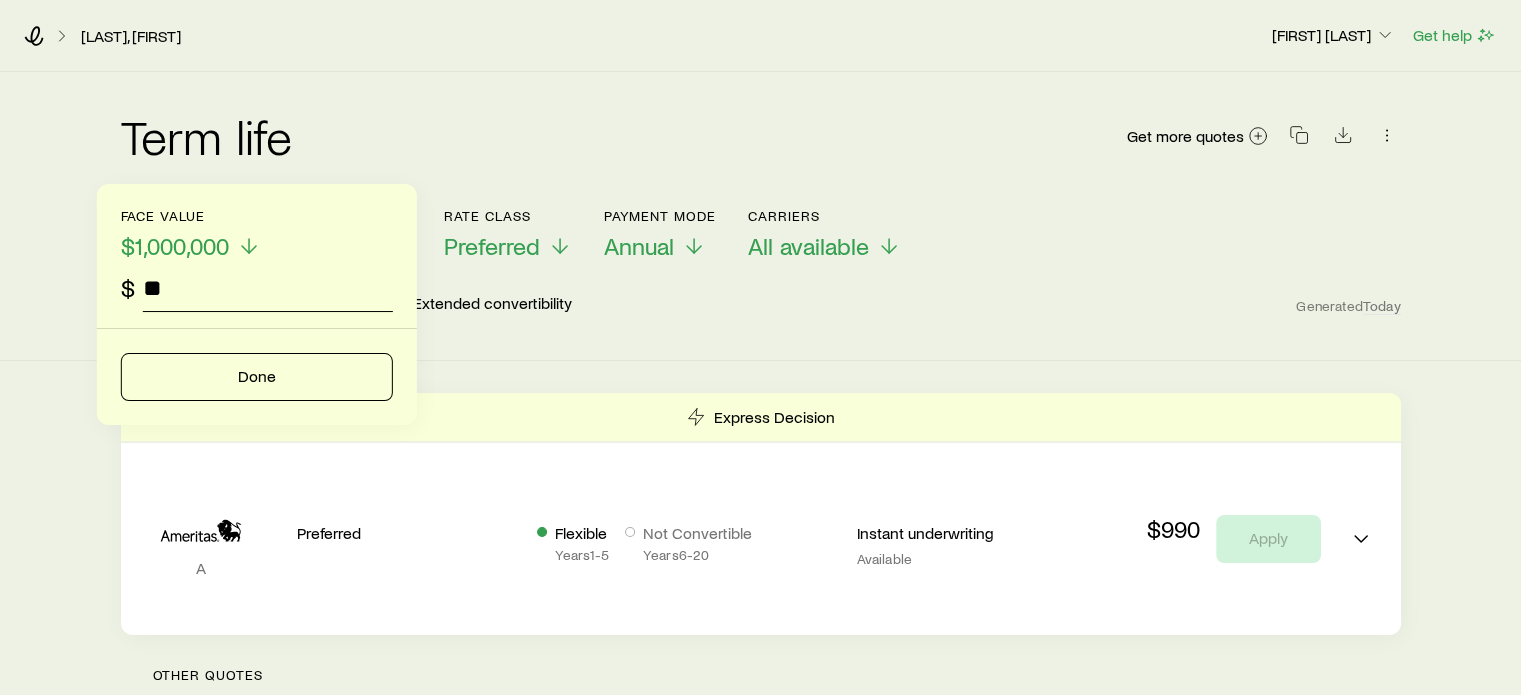type on "*" 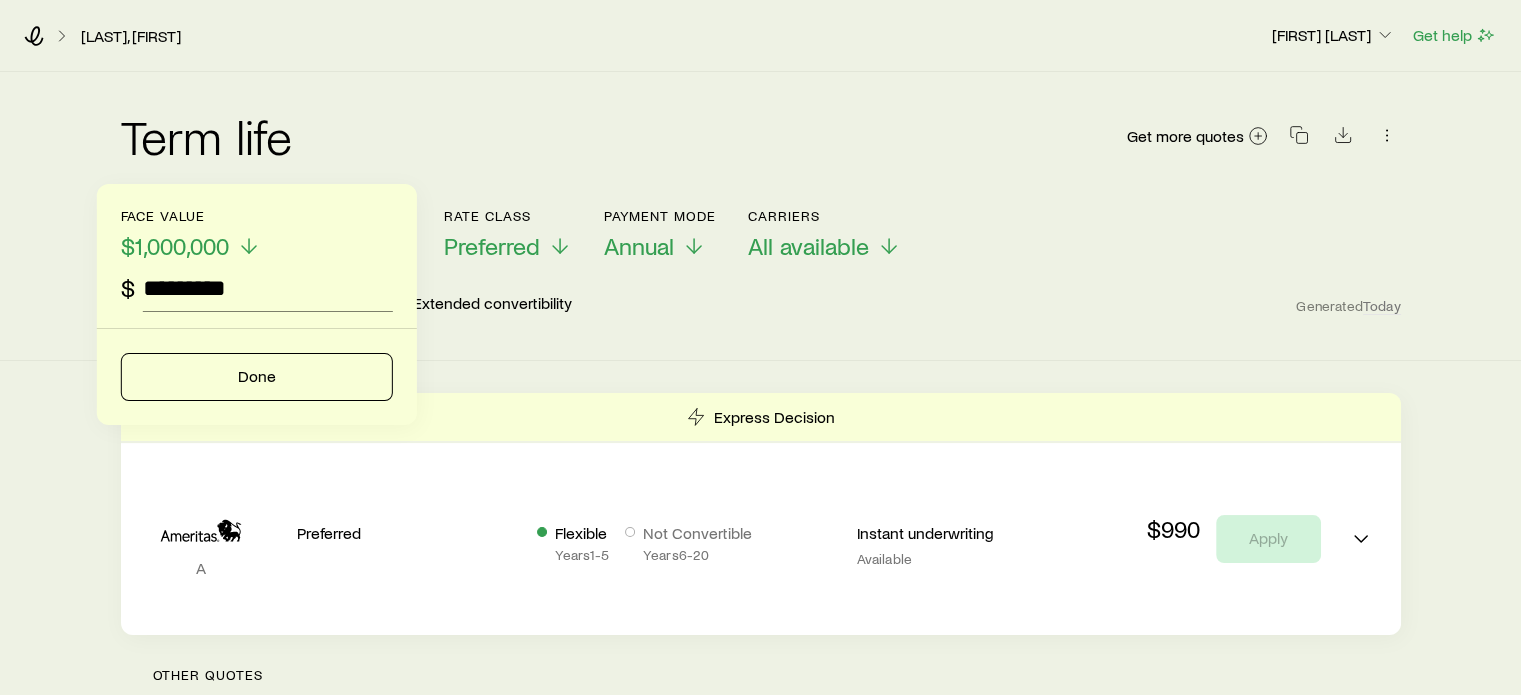 type on "*********" 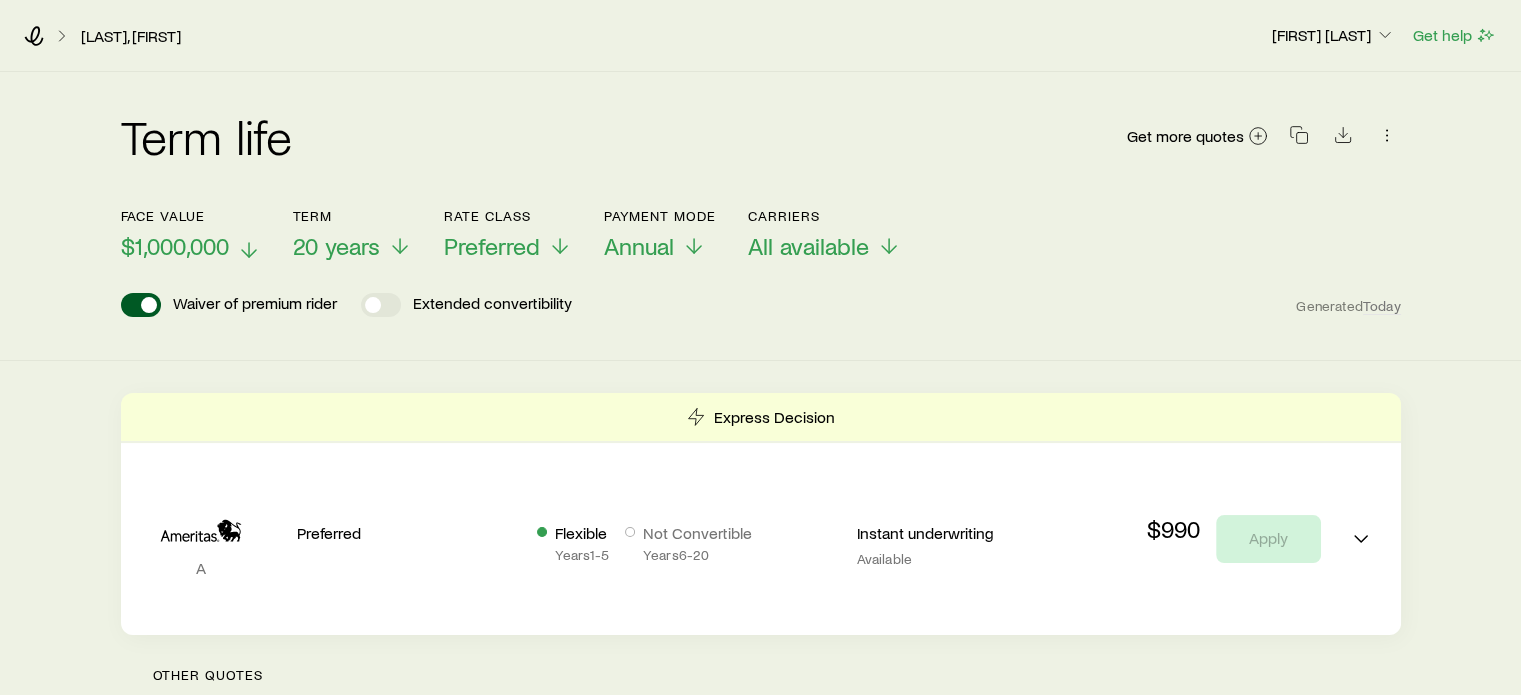 click 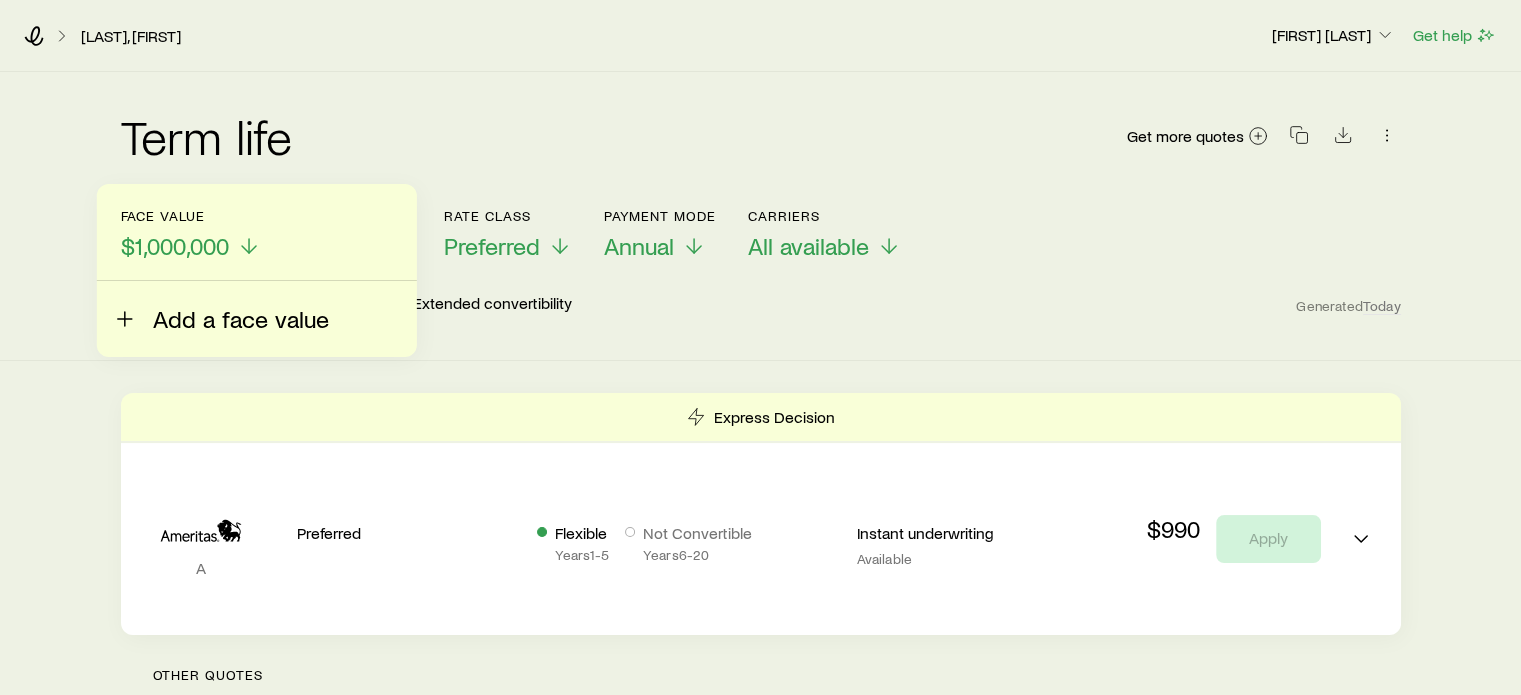 click on "Add a face value" at bounding box center [241, 319] 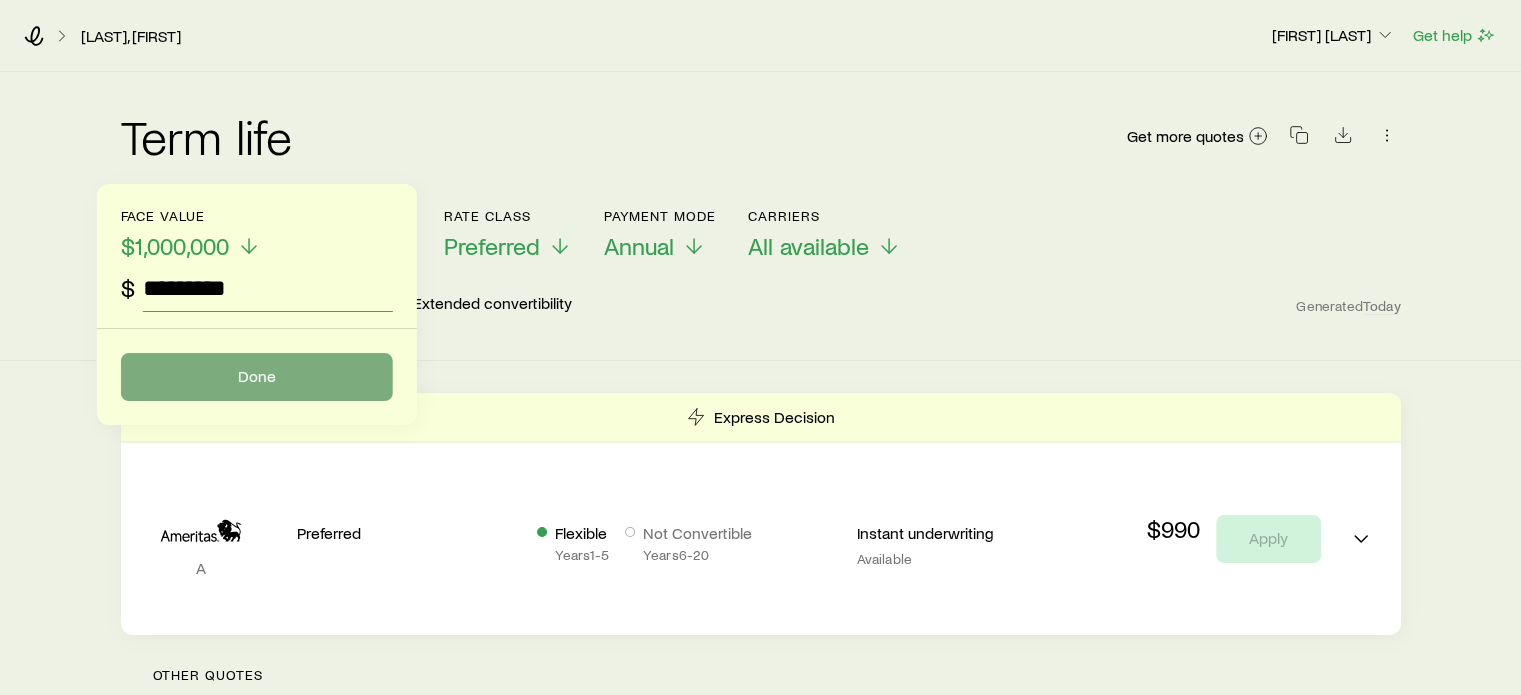 type on "*********" 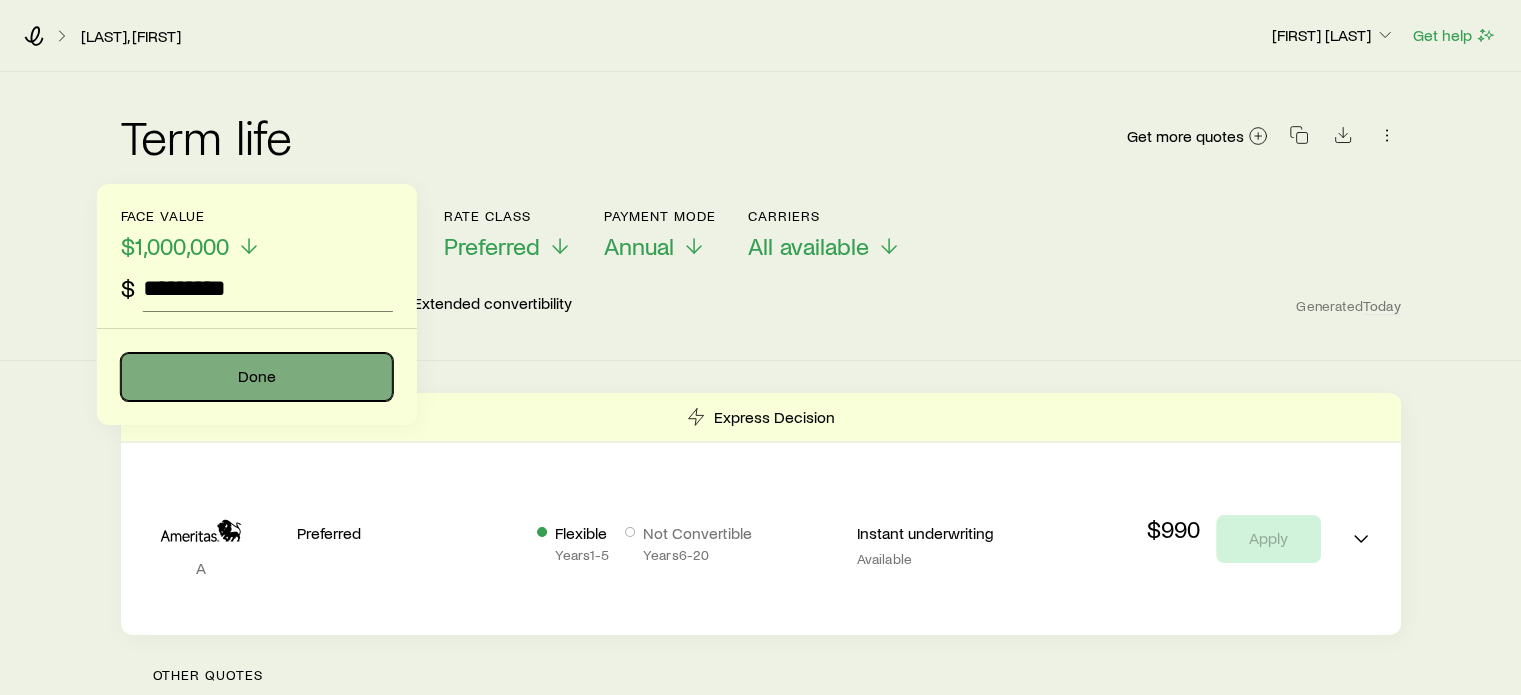 click on "Done" at bounding box center [257, 377] 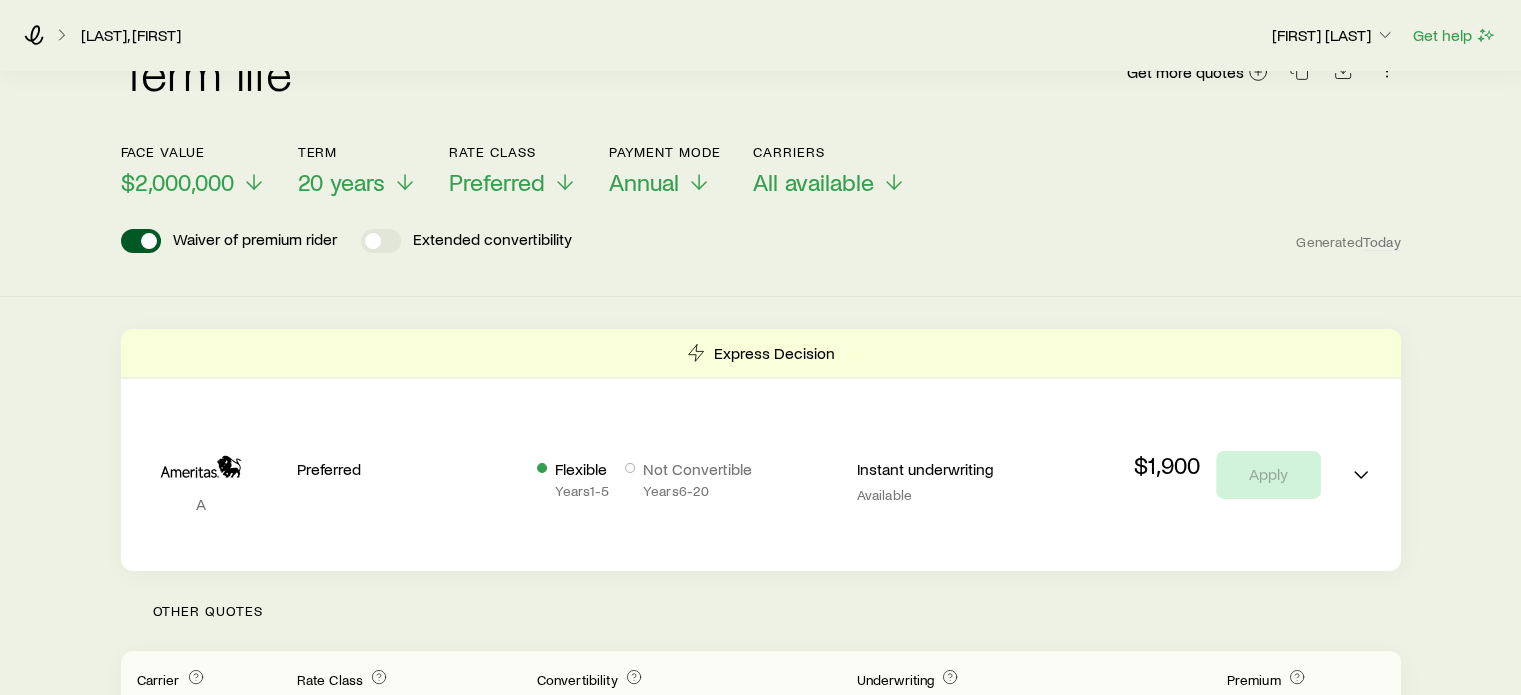 scroll, scrollTop: 100, scrollLeft: 0, axis: vertical 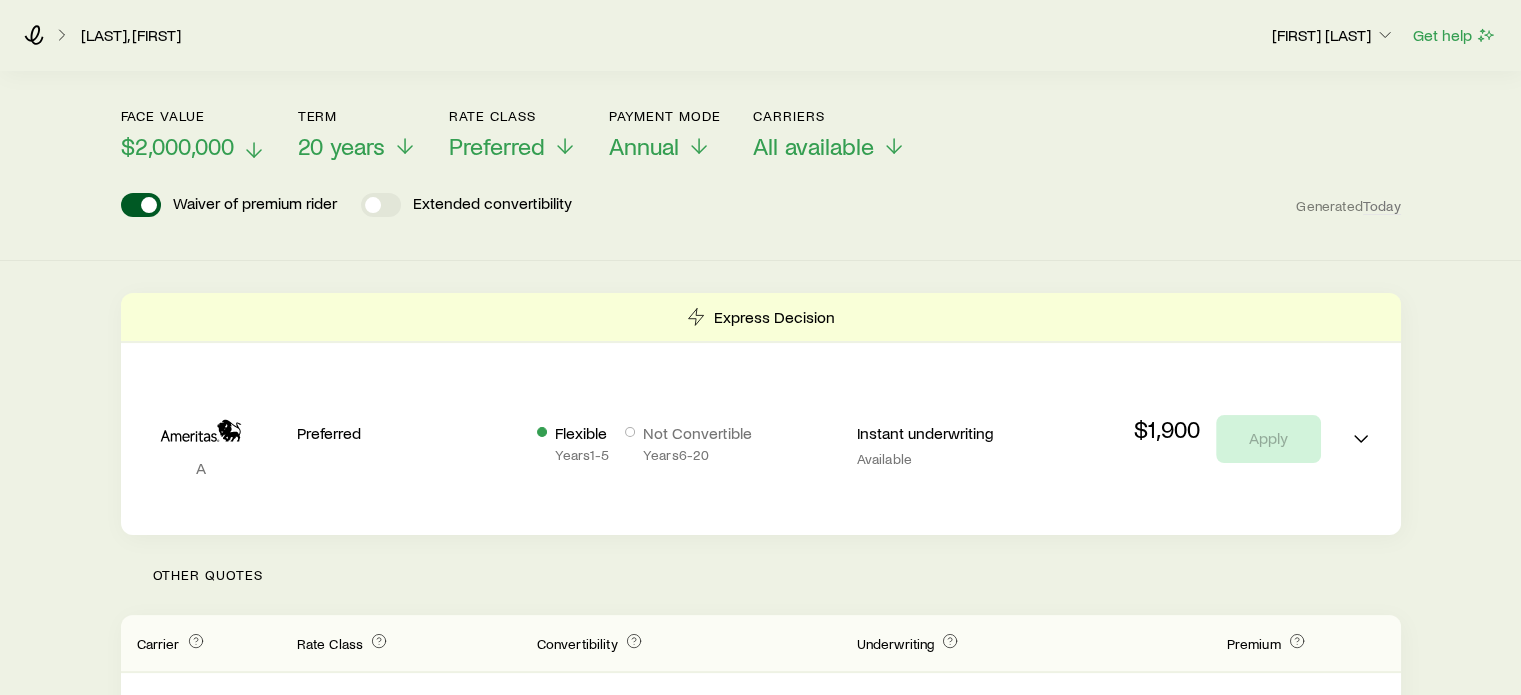 click on "$2,000,000" at bounding box center [193, 146] 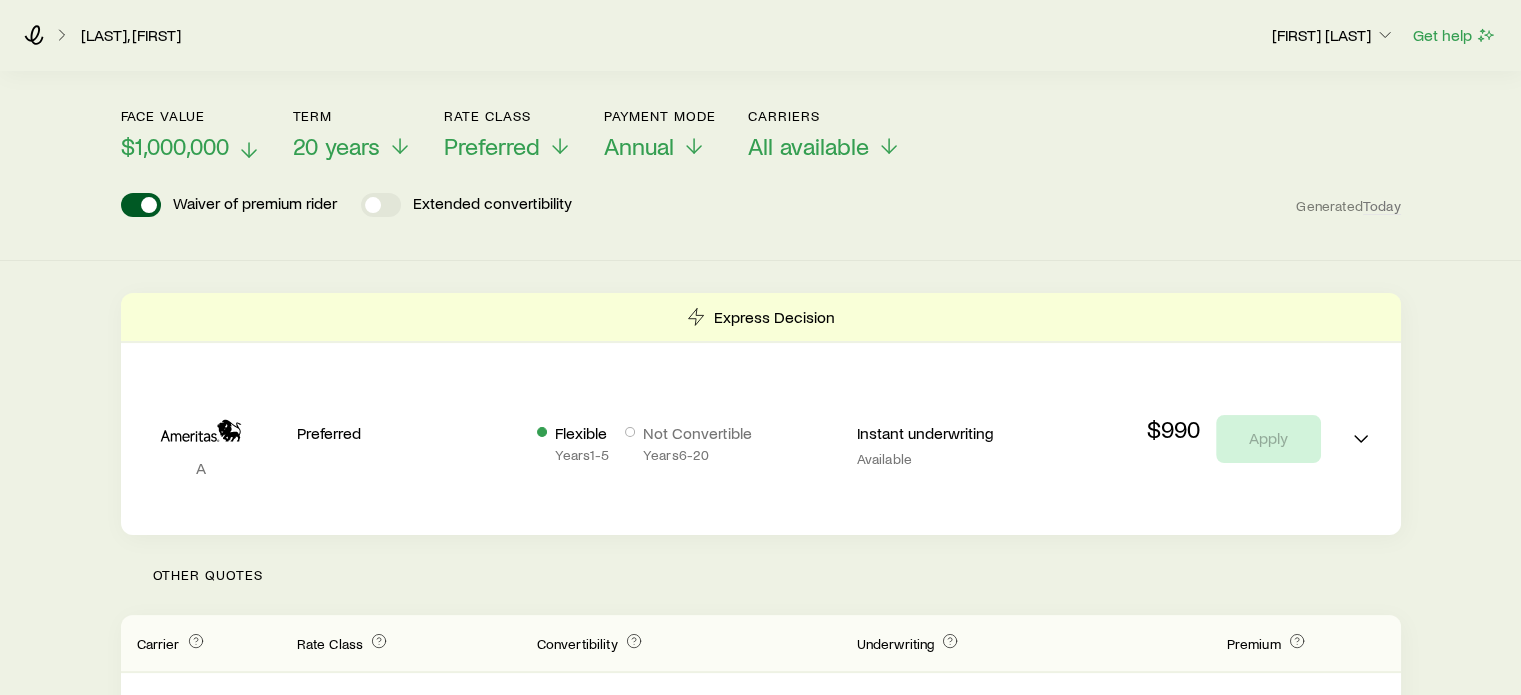 click 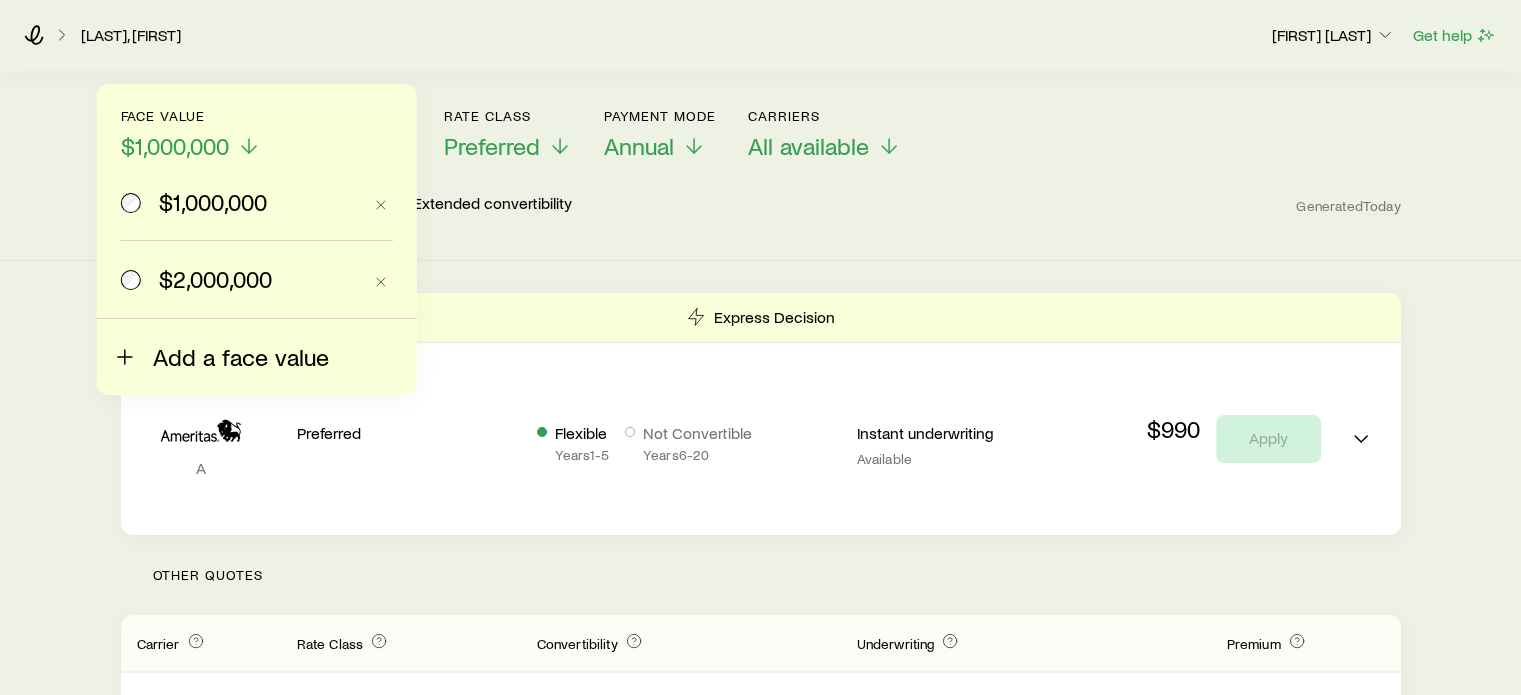 click on "Add a face value" at bounding box center (221, 345) 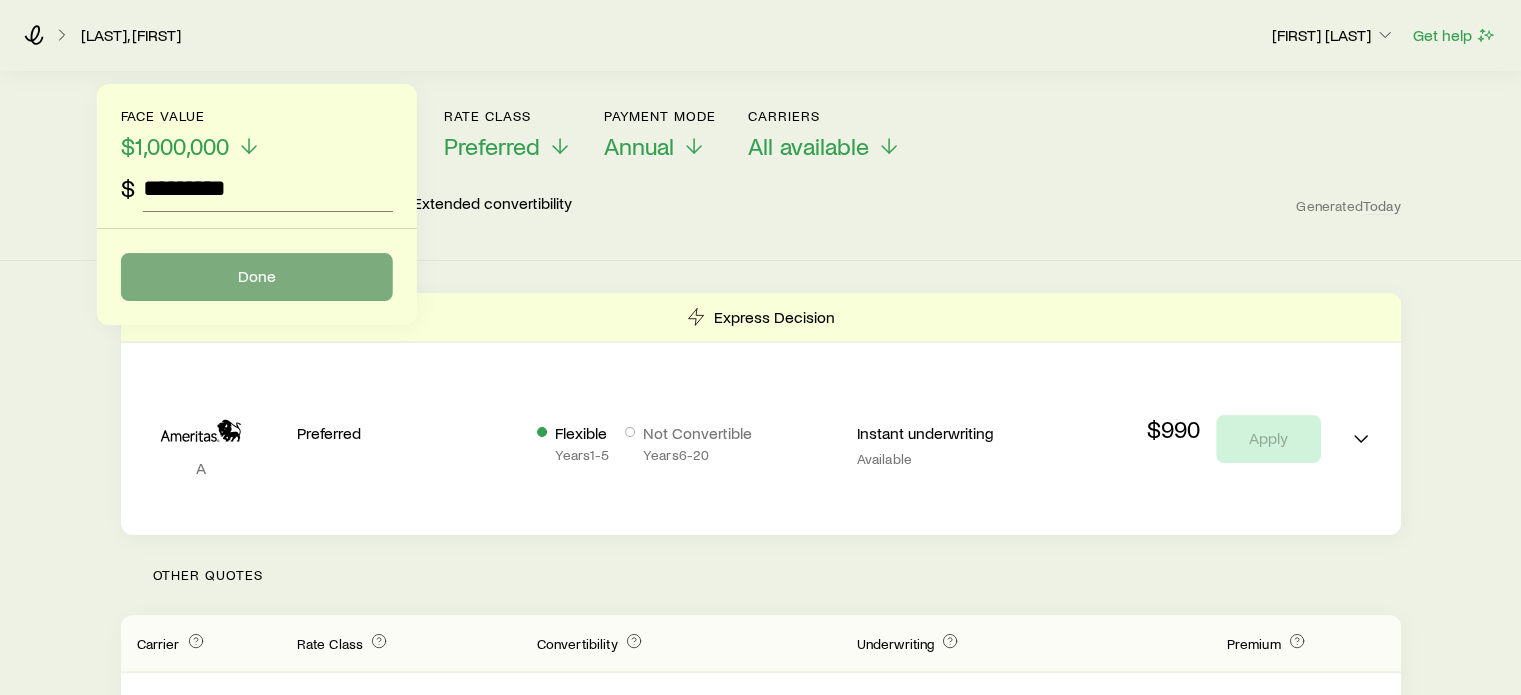 type on "*********" 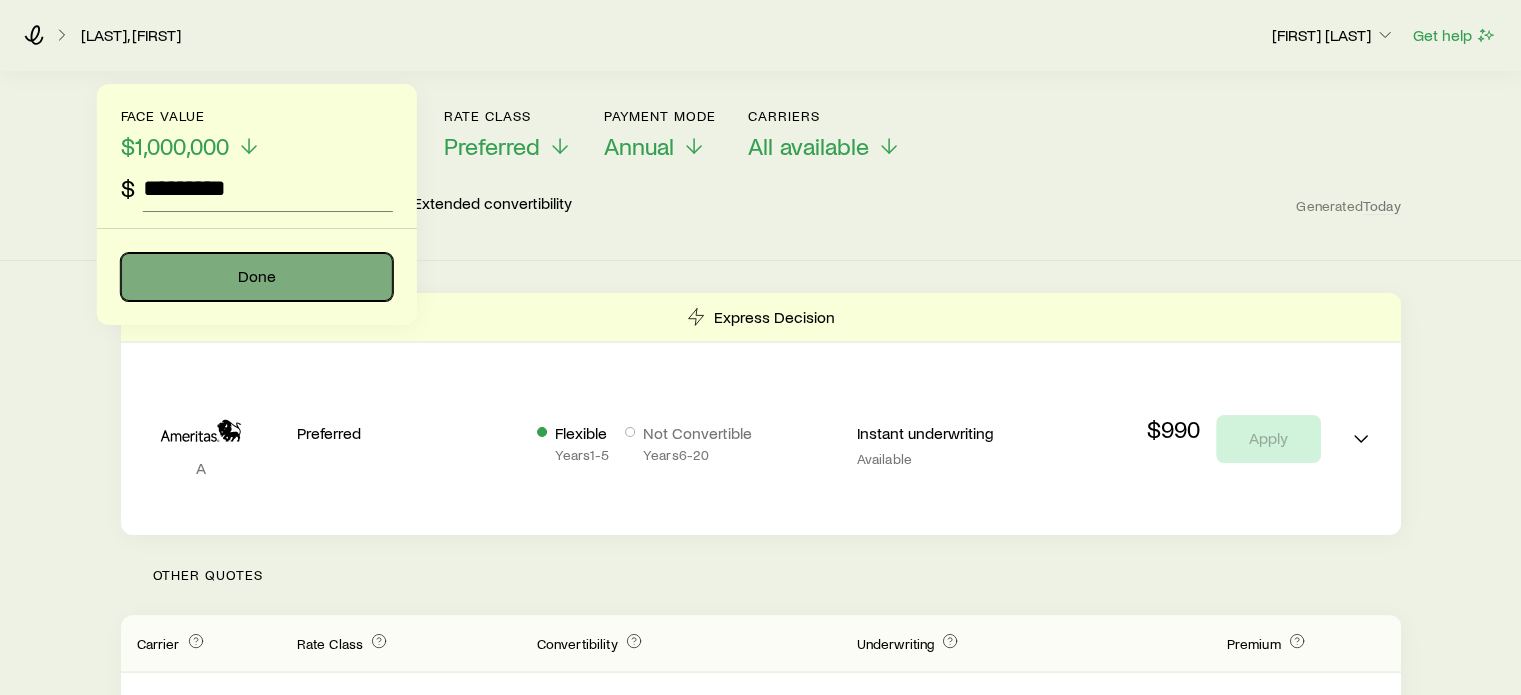 click on "Done" at bounding box center [257, 277] 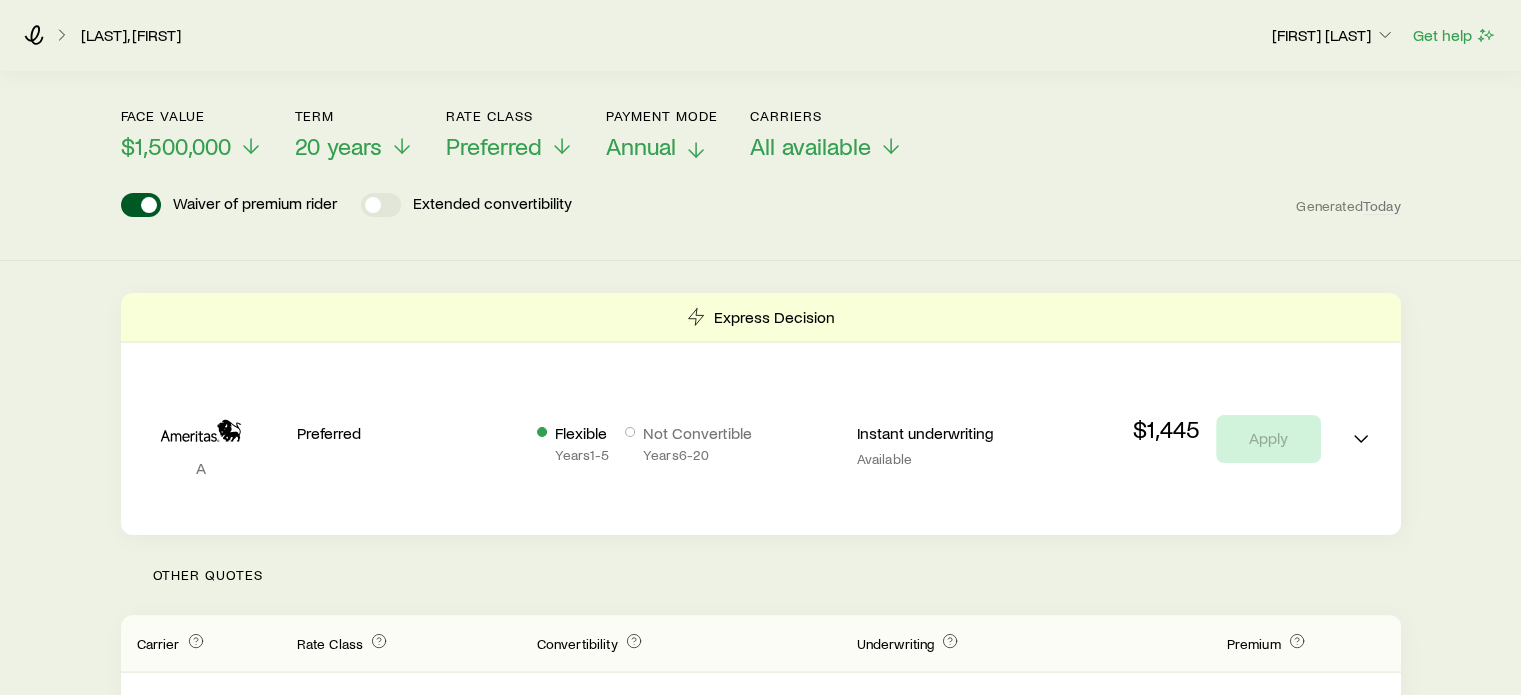 click 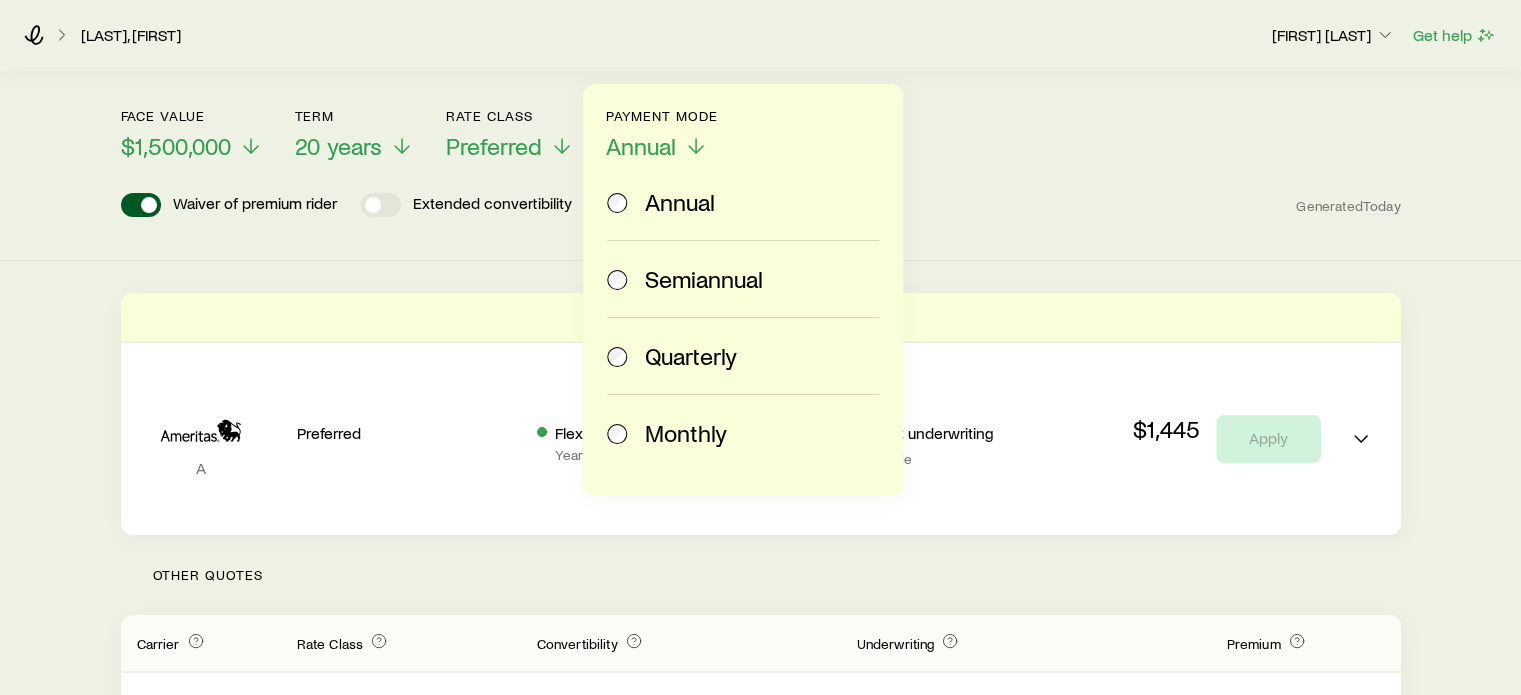 click on "Monthly" at bounding box center [686, 433] 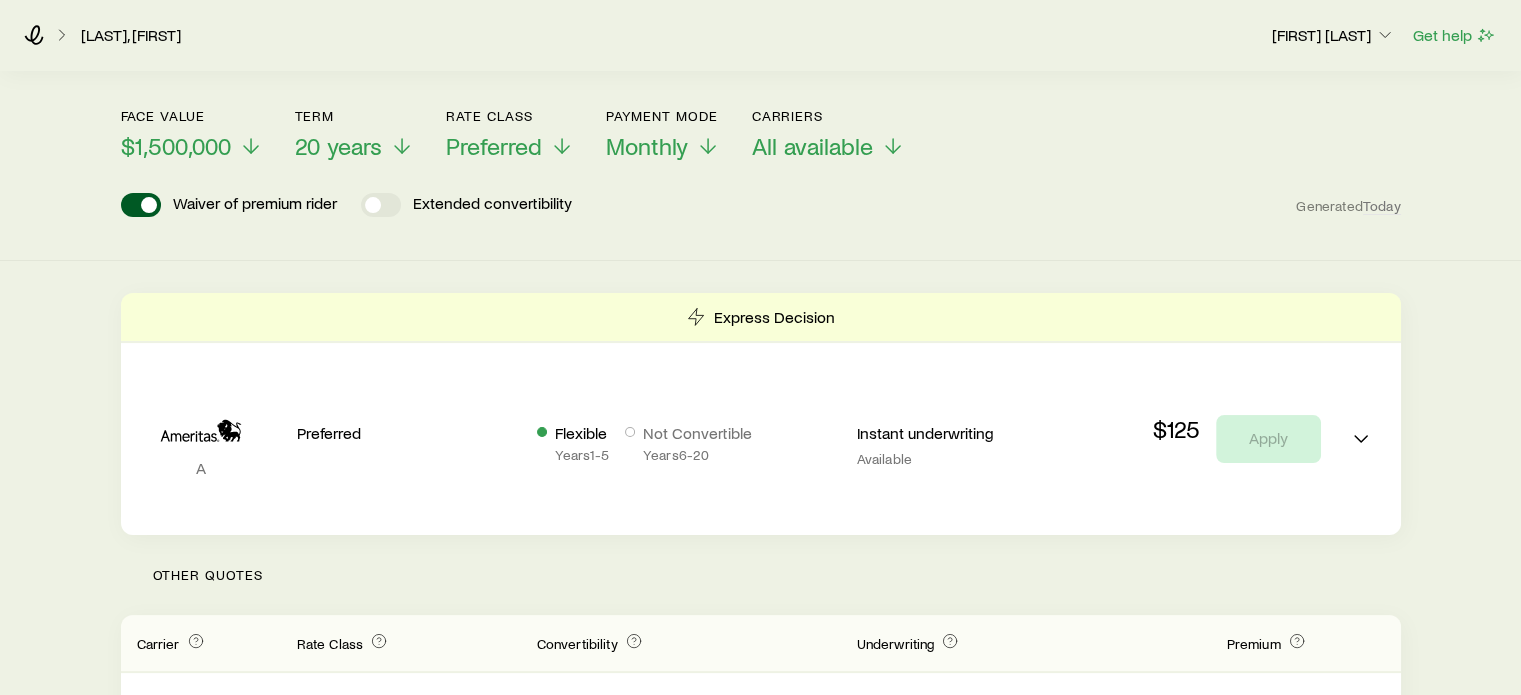click on "Face value [CURRENCY] Term 20 years Rate Class Preferred Payment Mode Monthly Carriers All available Waiver of premium rider Extended convertibility Generated Today" at bounding box center (761, 168) 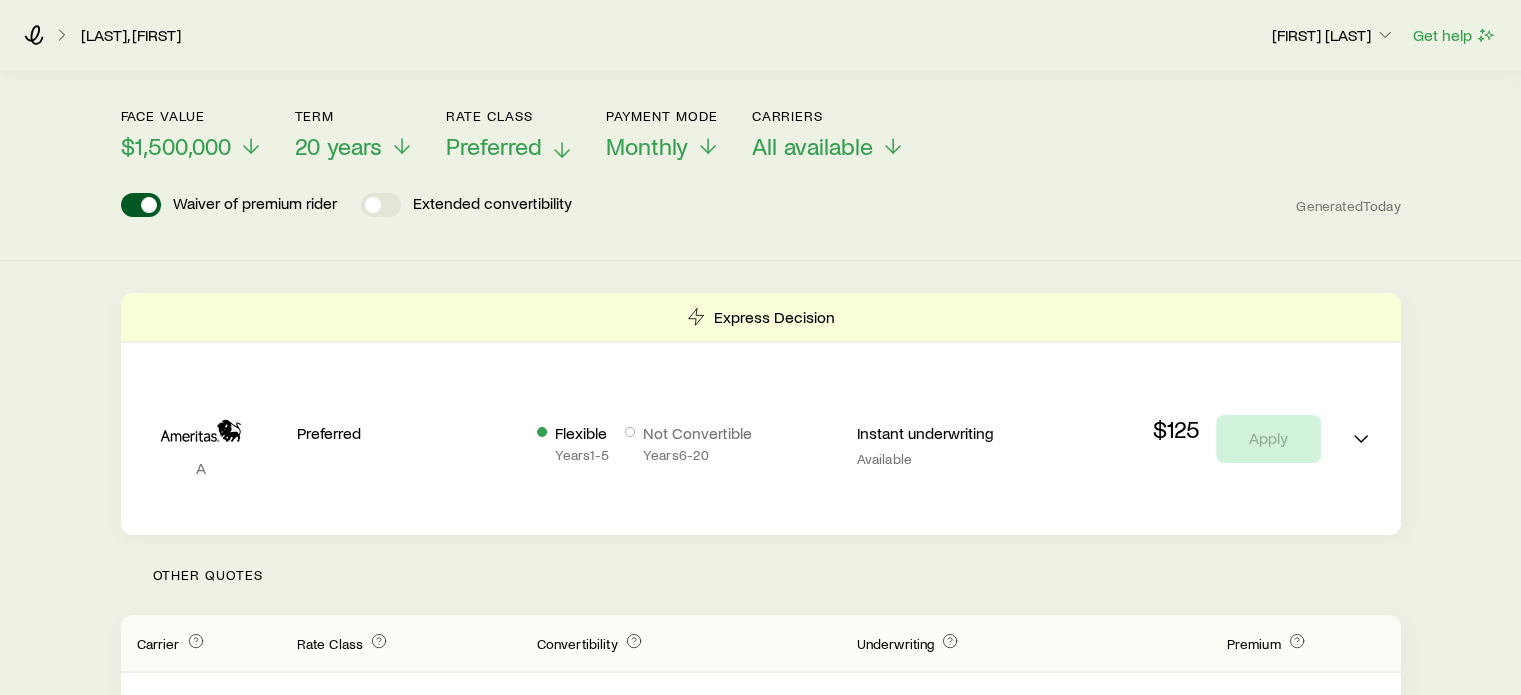 click 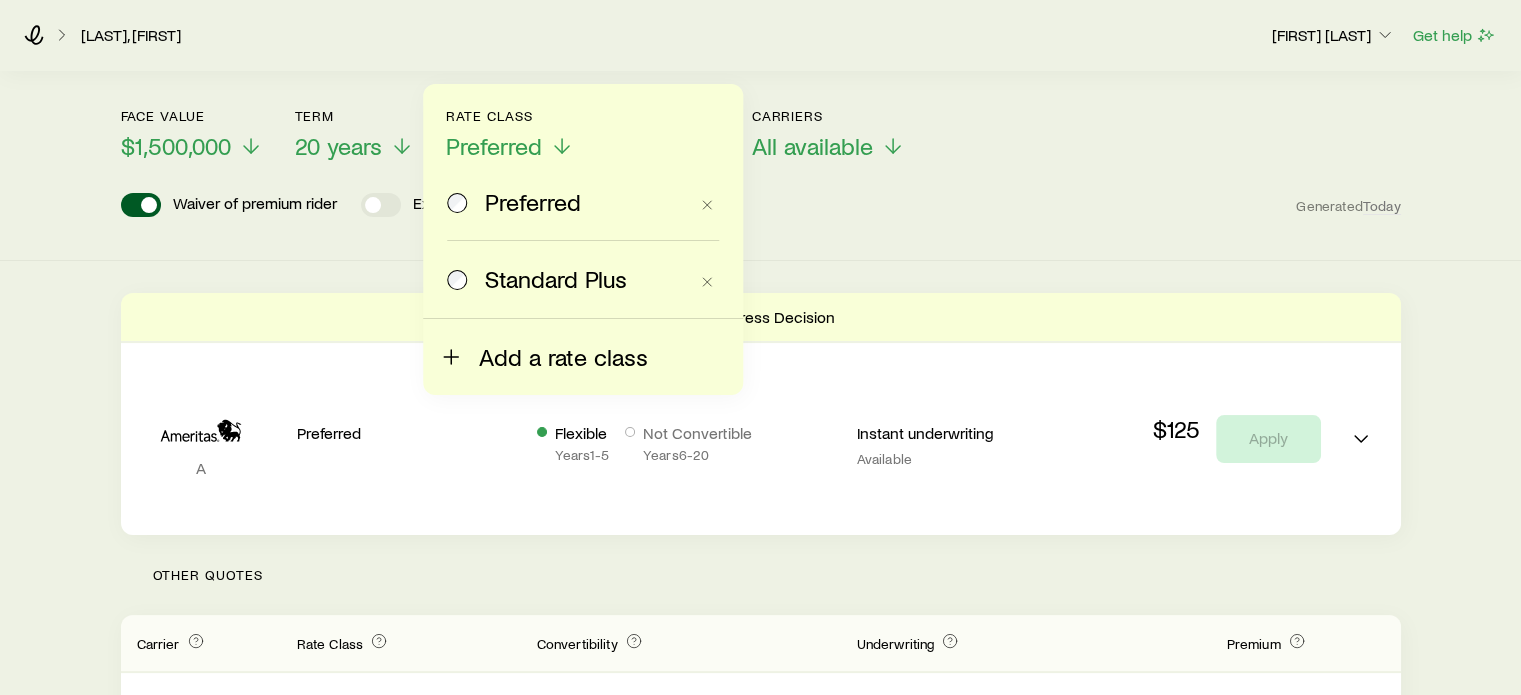 click on "Add a rate class" at bounding box center (563, 357) 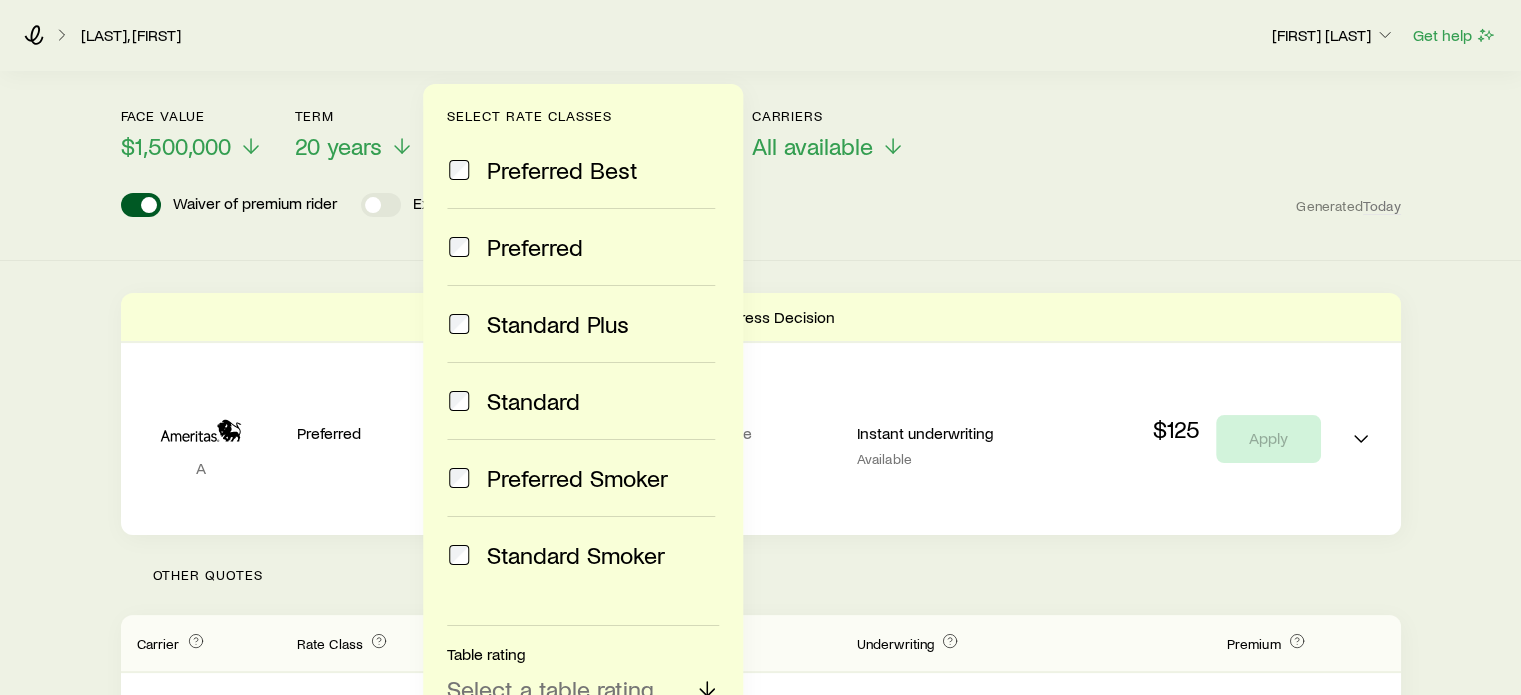 click on "Preferred Best" at bounding box center (562, 170) 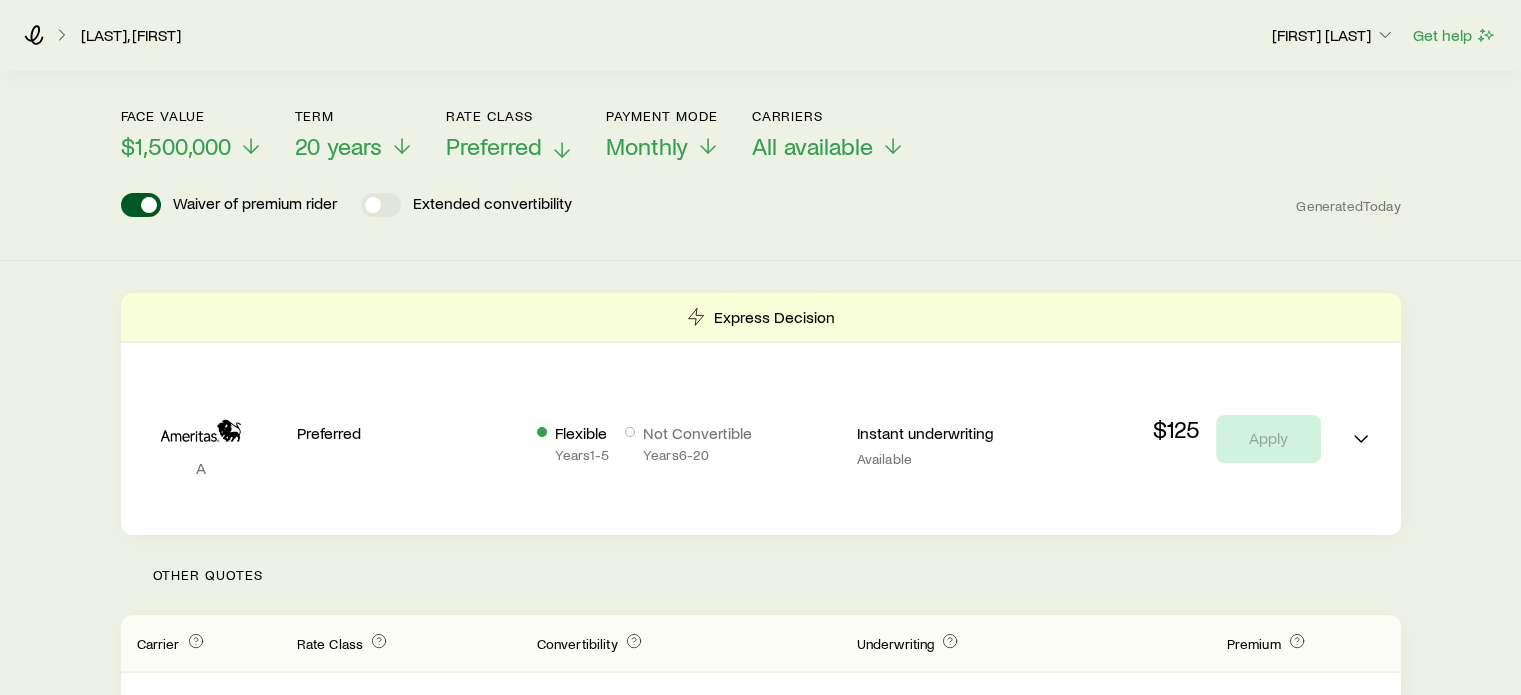 click 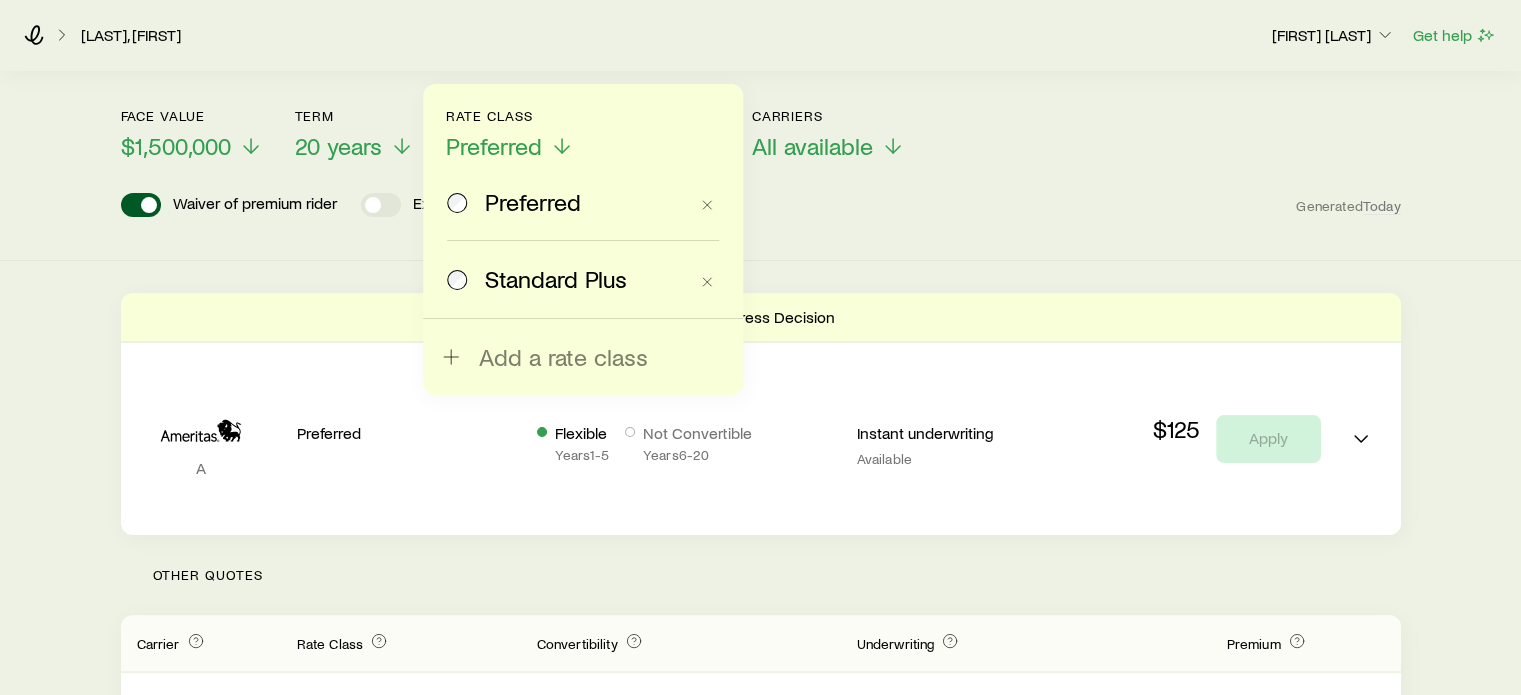 click on "Preferred Standard Plus Add a rate class" at bounding box center [583, 239] 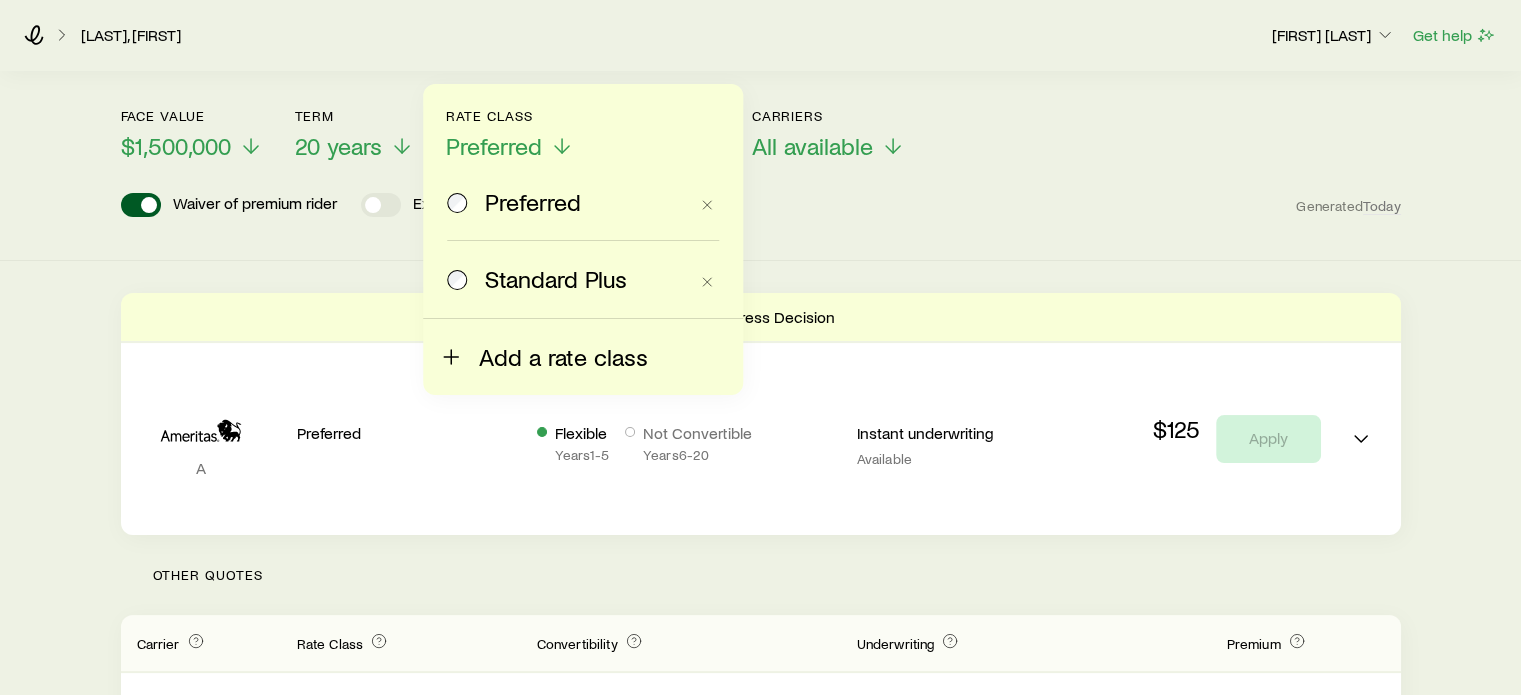 click on "Add a rate class" at bounding box center (563, 357) 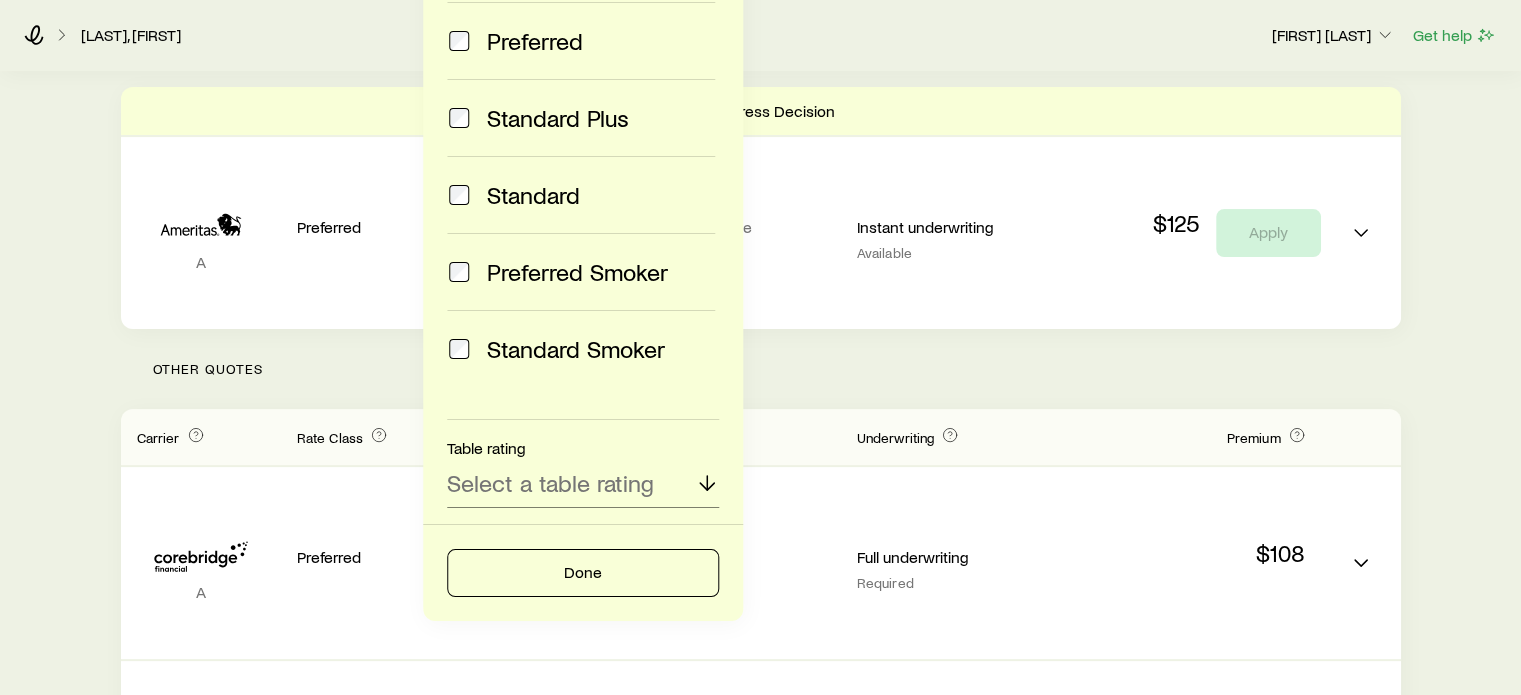 scroll, scrollTop: 400, scrollLeft: 0, axis: vertical 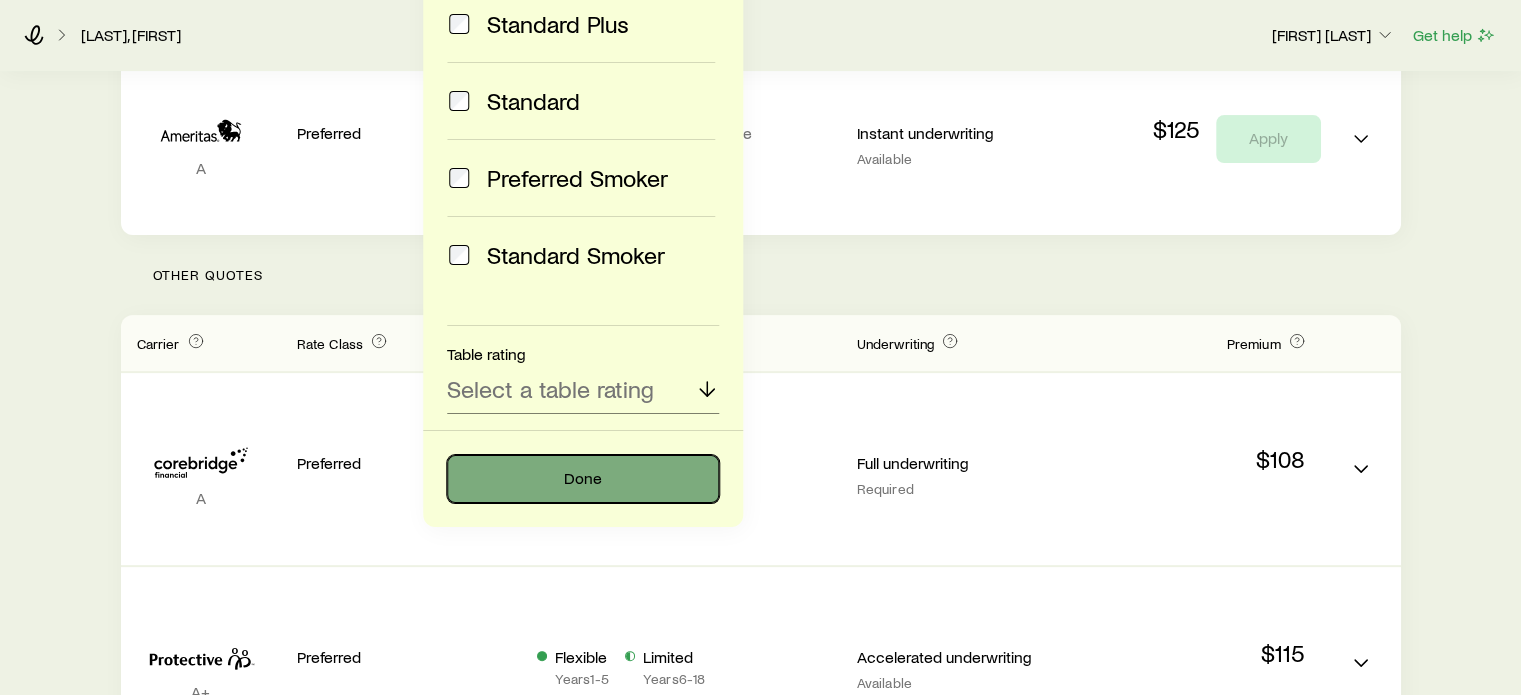 click on "Done" at bounding box center [583, 479] 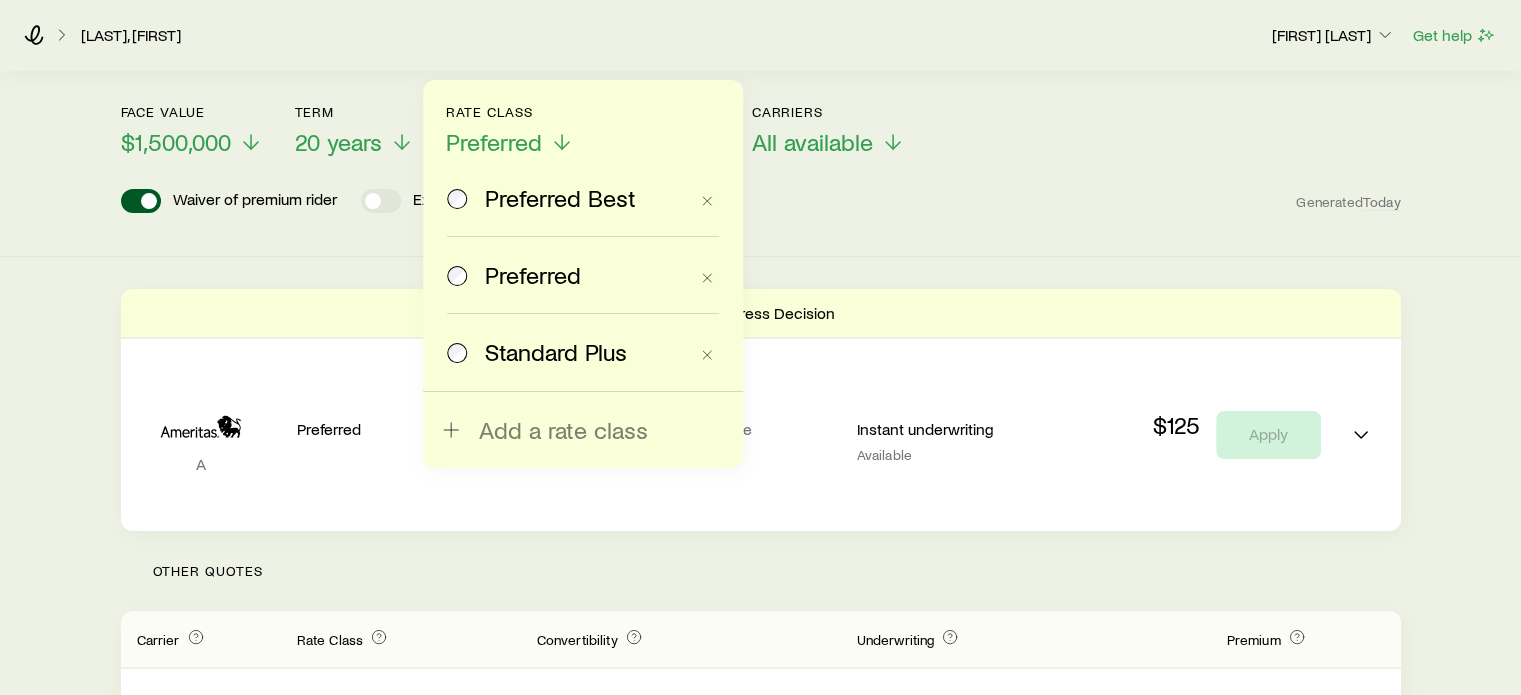 scroll, scrollTop: 100, scrollLeft: 0, axis: vertical 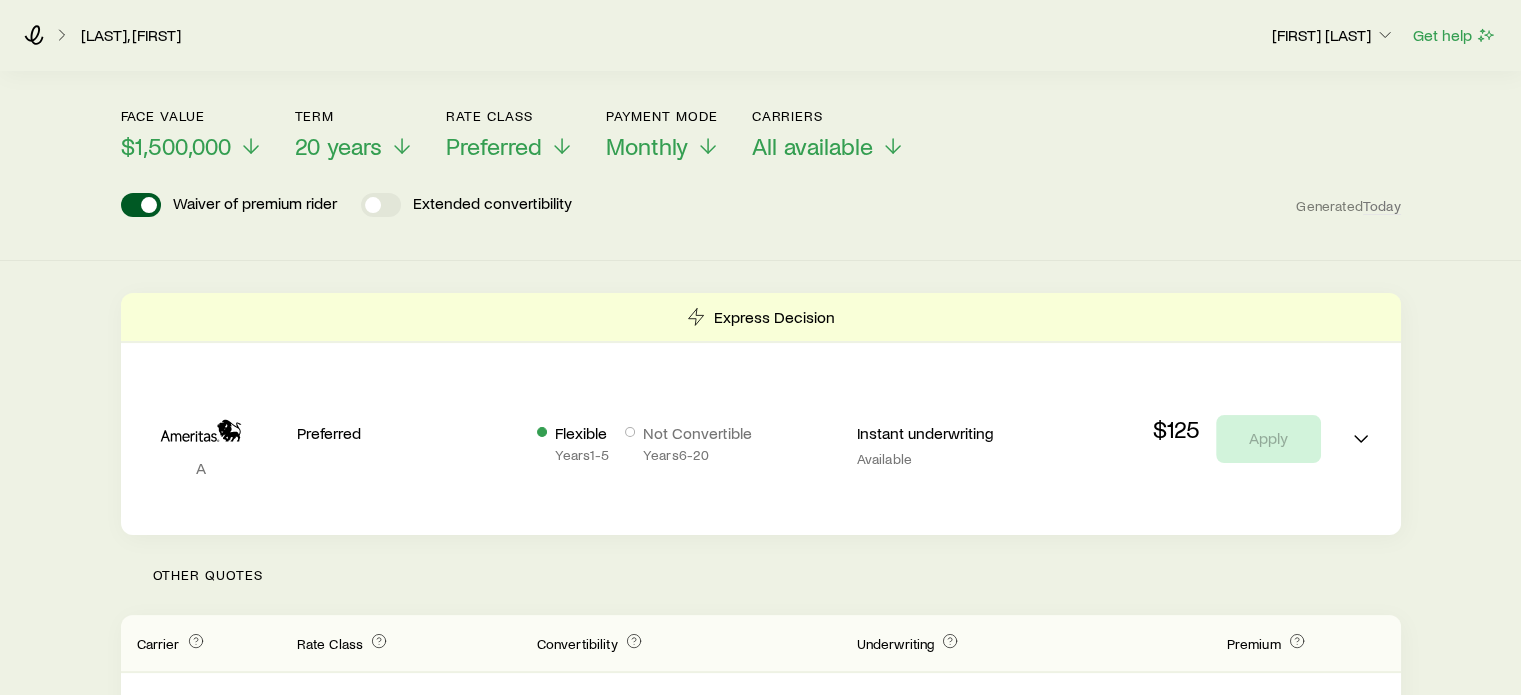 click on "Face value [CURRENCY] Term 20 years Rate Class Preferred Payment Mode Monthly Carriers All available Waiver of premium rider Extended convertibility Generated Today" at bounding box center [761, 168] 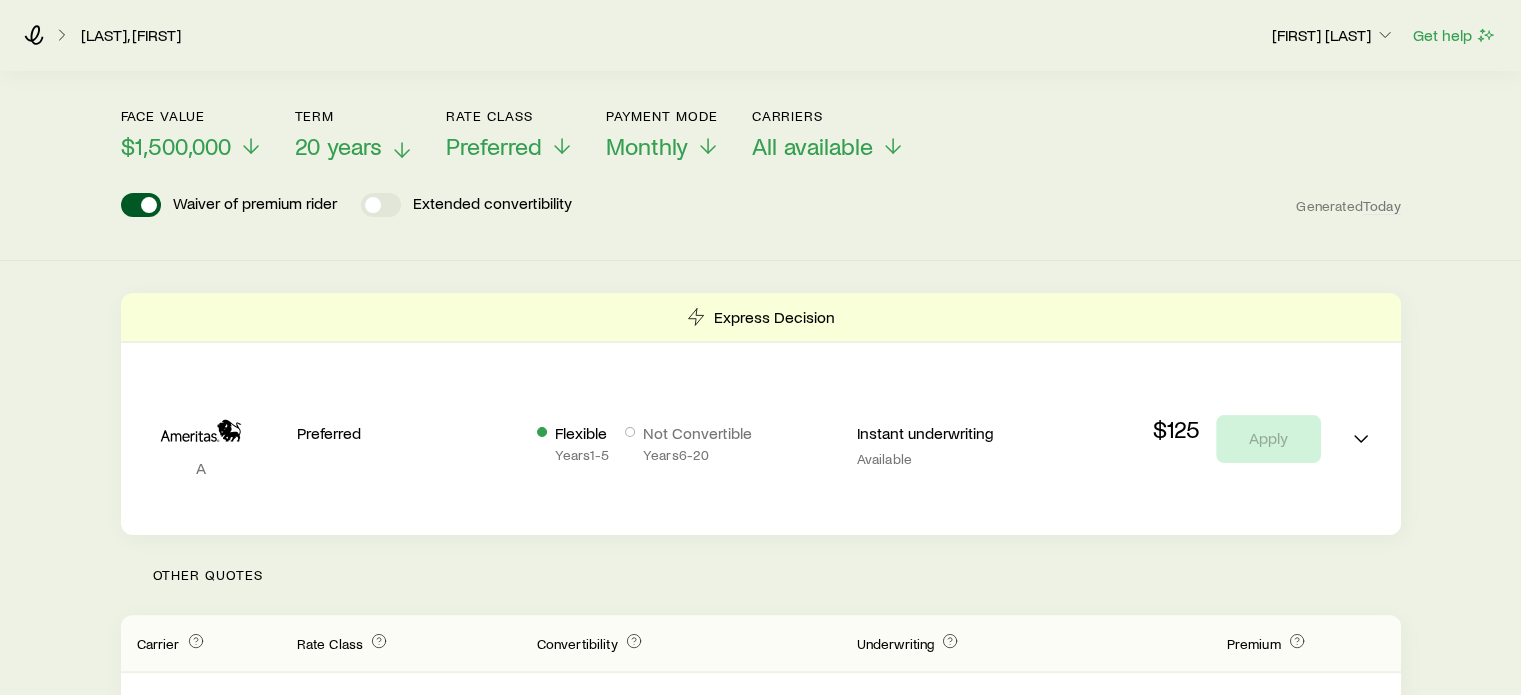 click 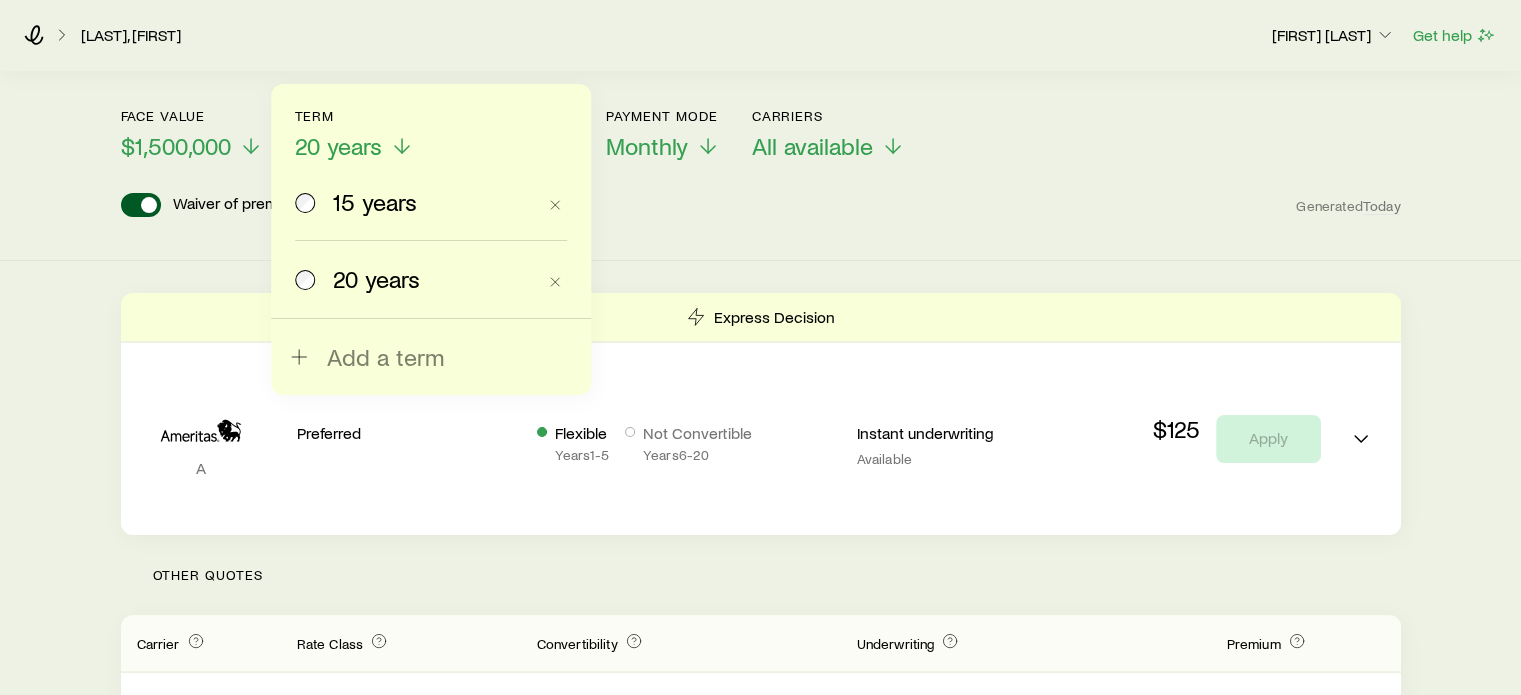 click on "15 years" at bounding box center (415, 202) 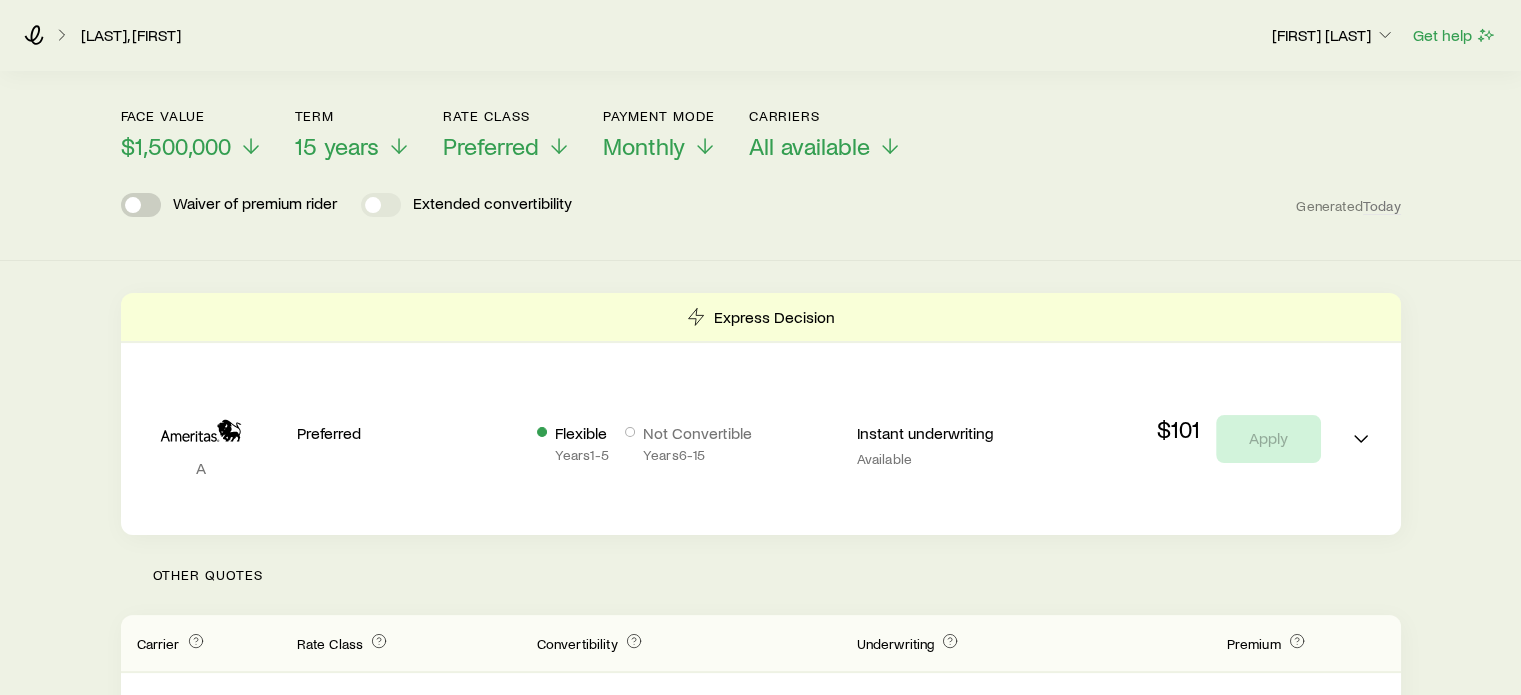 click at bounding box center [133, 205] 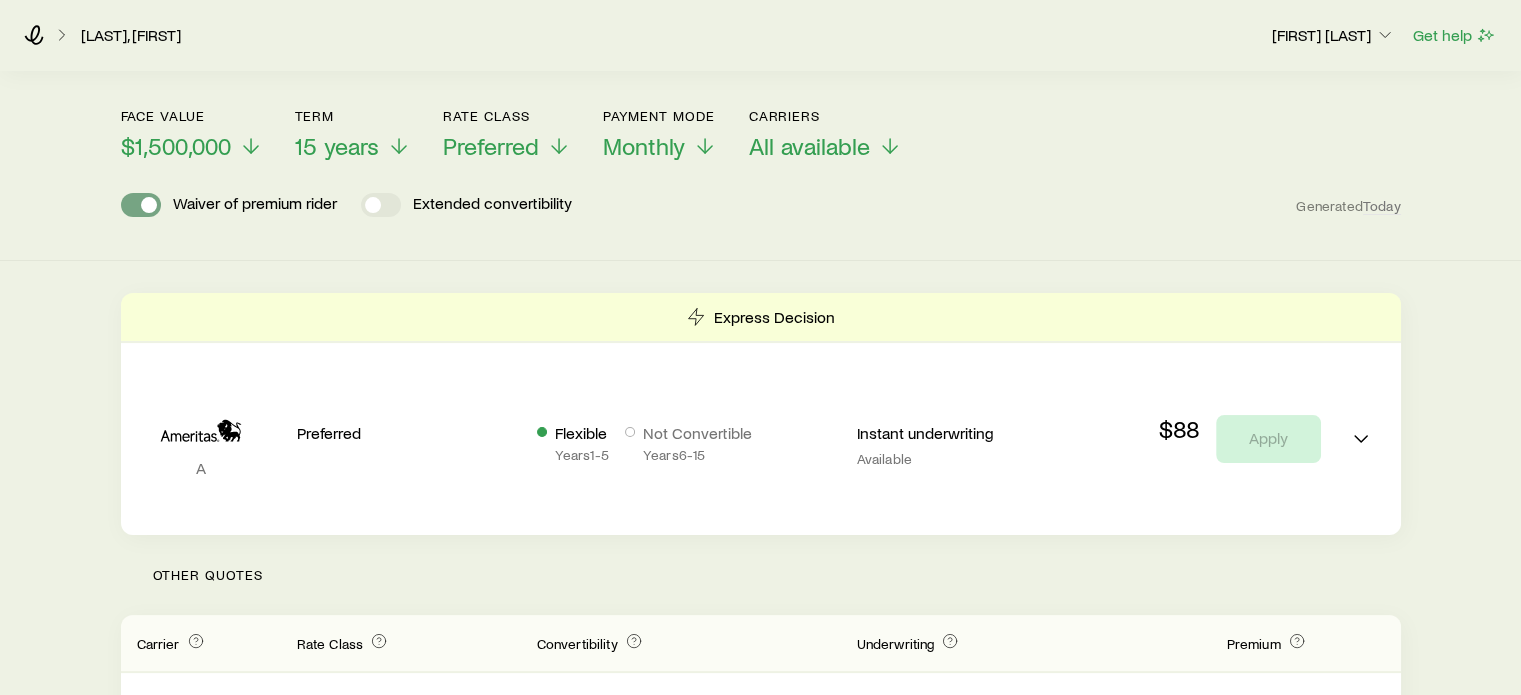 click at bounding box center [141, 205] 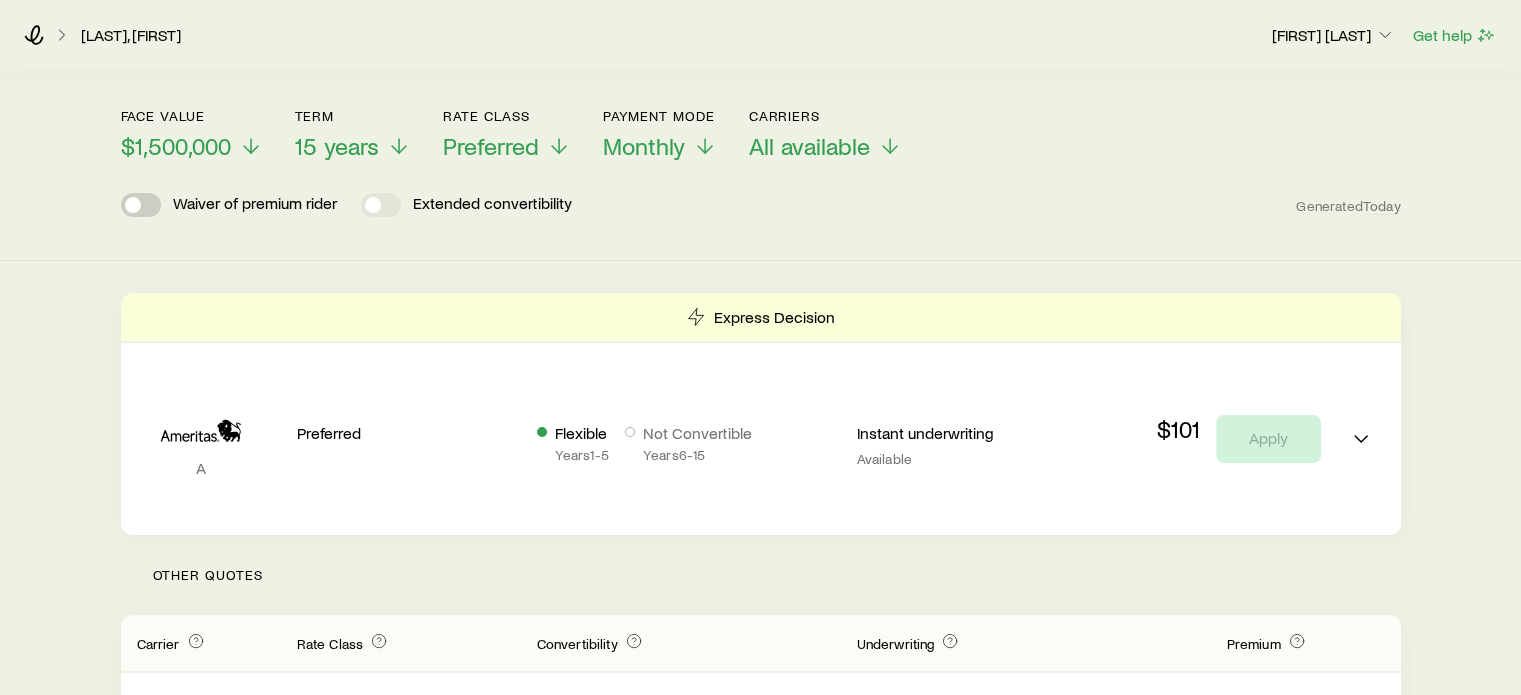 click at bounding box center (141, 205) 